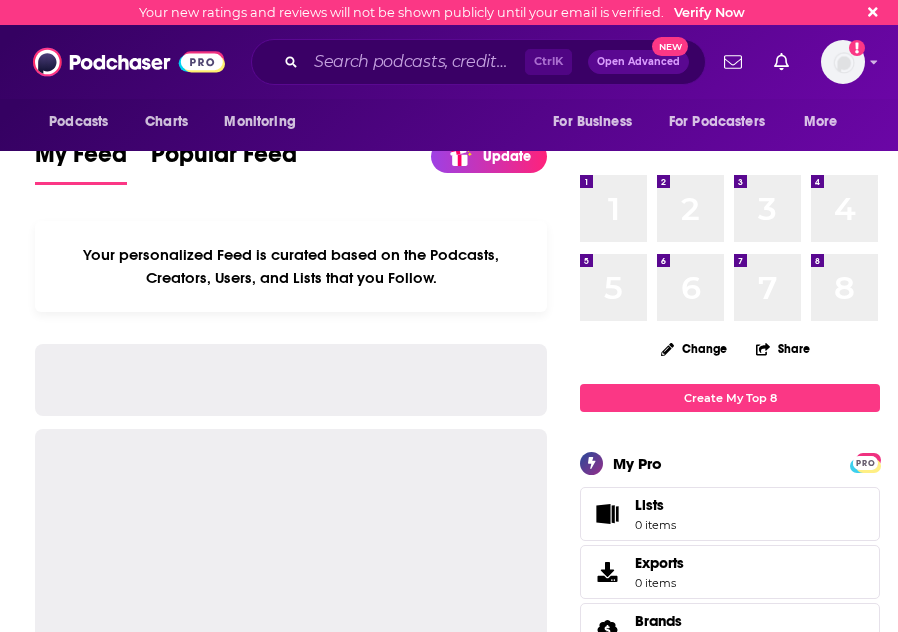 scroll, scrollTop: 0, scrollLeft: 0, axis: both 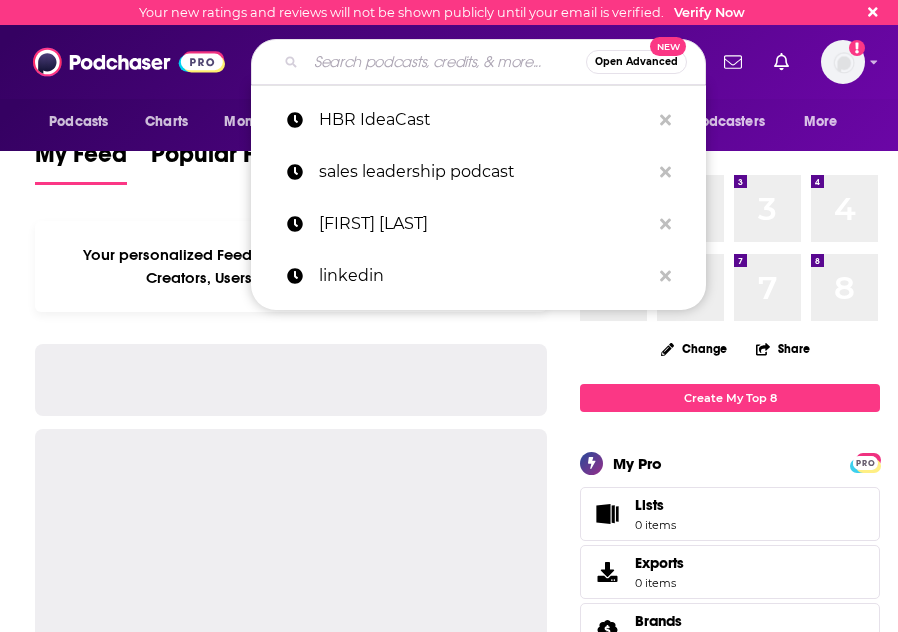 click at bounding box center (446, 62) 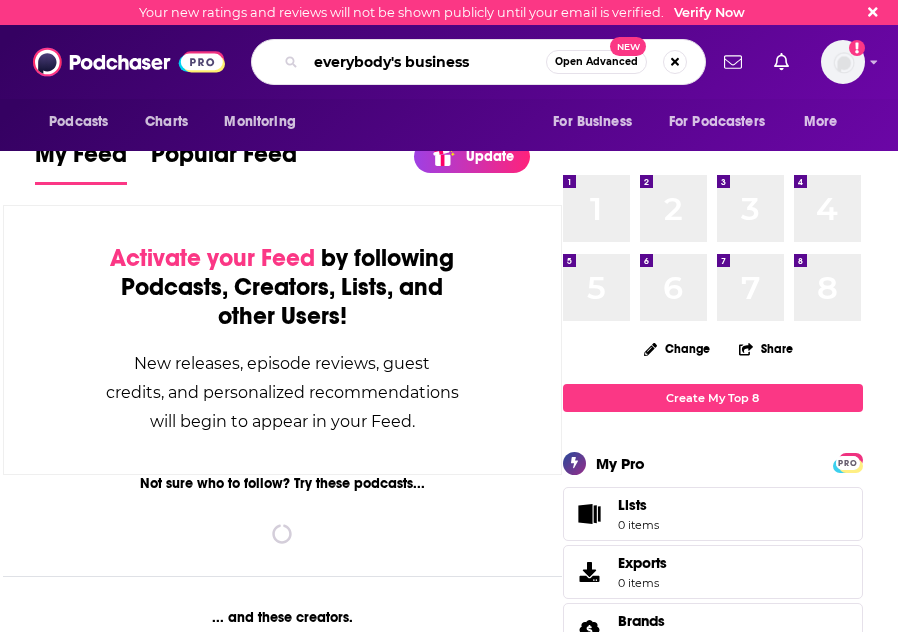 type on "everybody's business" 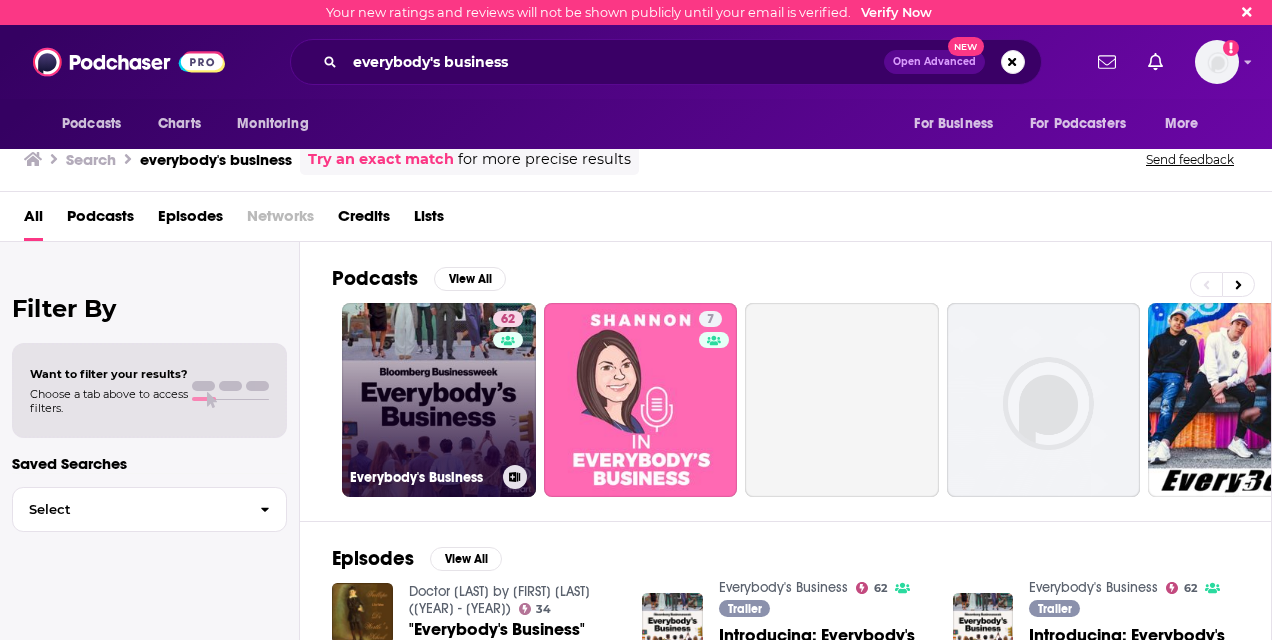click on "[NUMBER] Everybody's Business" at bounding box center (439, 400) 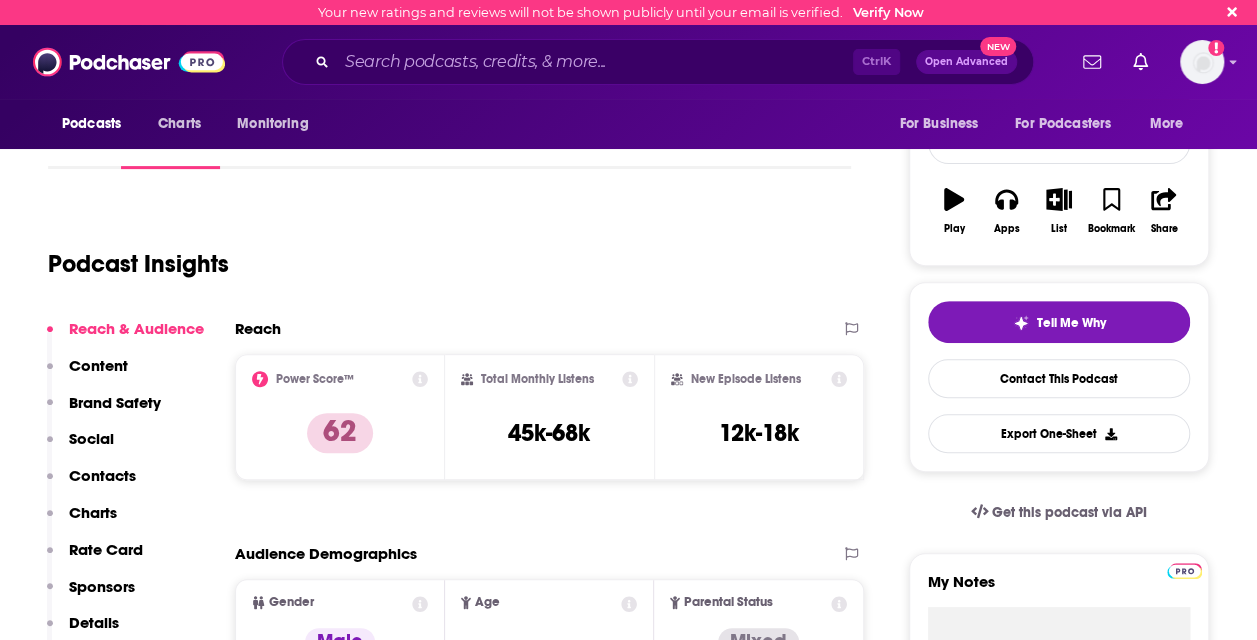 scroll, scrollTop: 200, scrollLeft: 0, axis: vertical 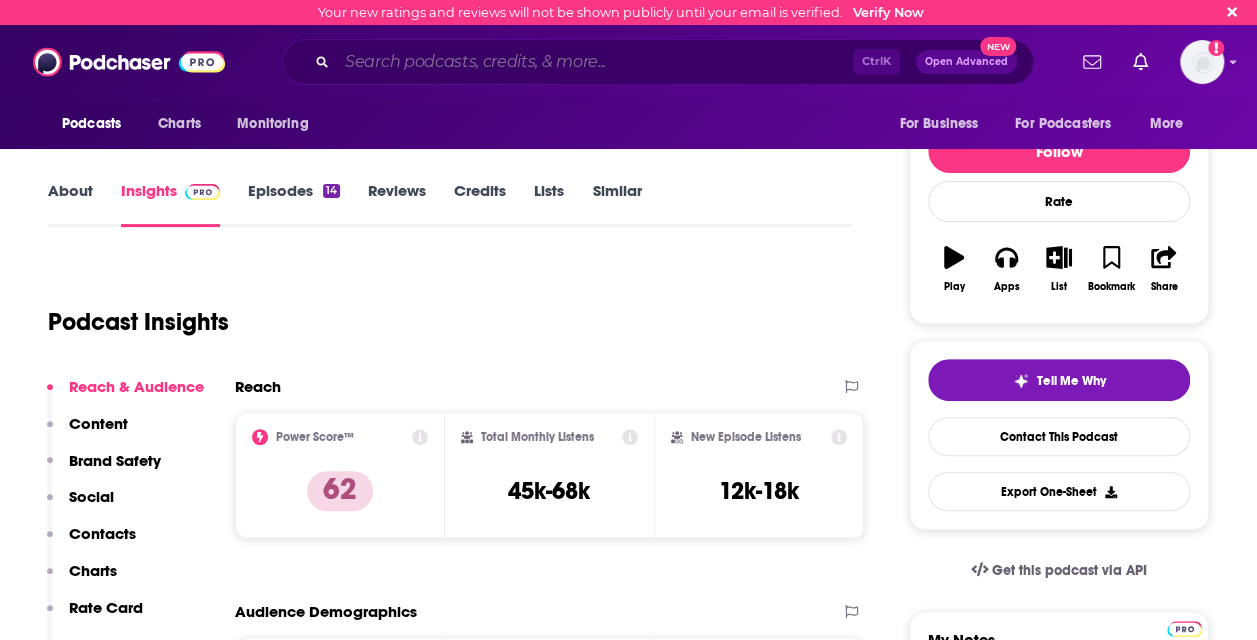 click at bounding box center [595, 62] 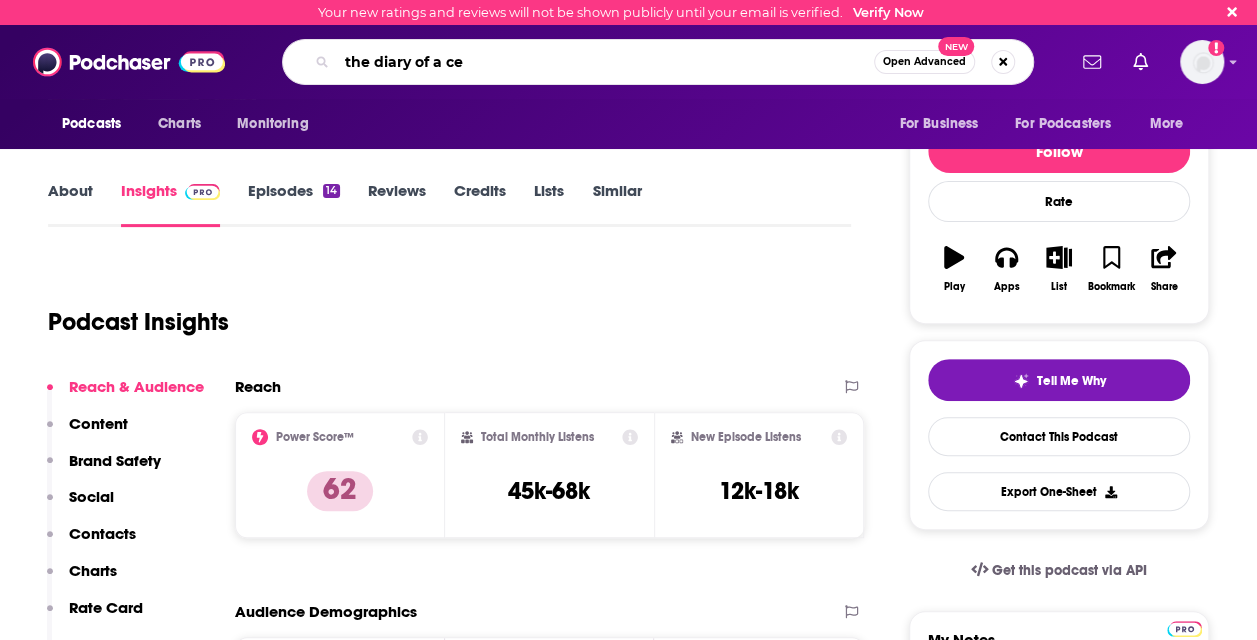 type on "the diary of a ceo" 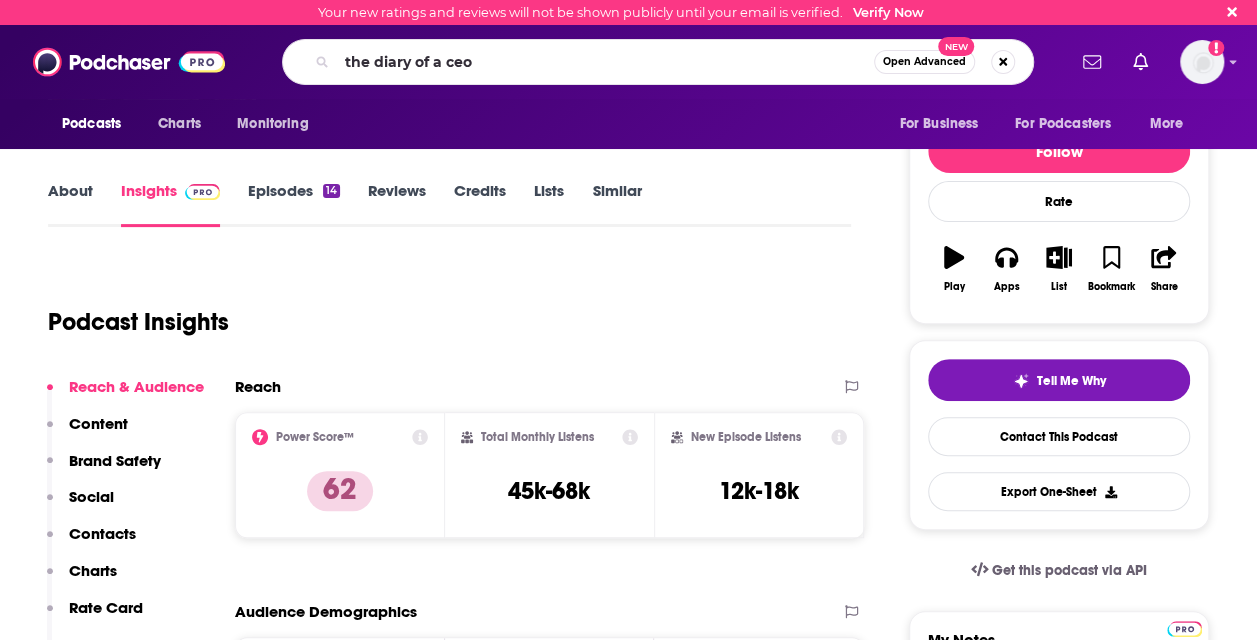 scroll, scrollTop: 0, scrollLeft: 0, axis: both 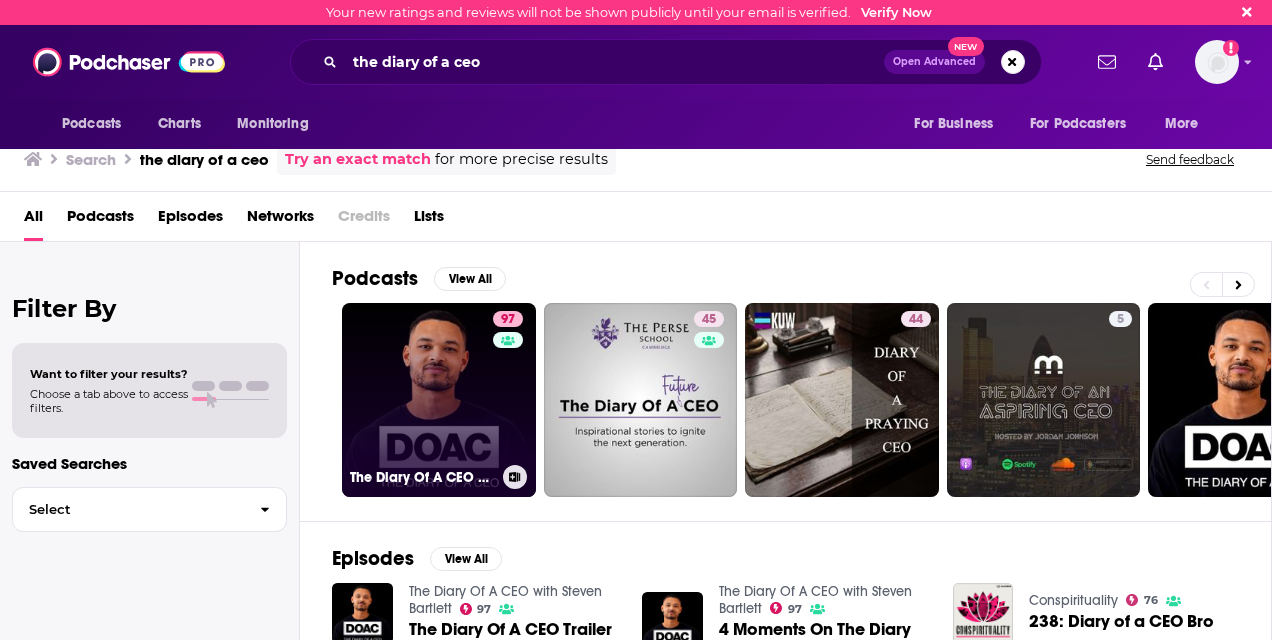 click on "#[NUMBER] The Diary Of A CEO with [FIRST] [LAST]" at bounding box center [439, 400] 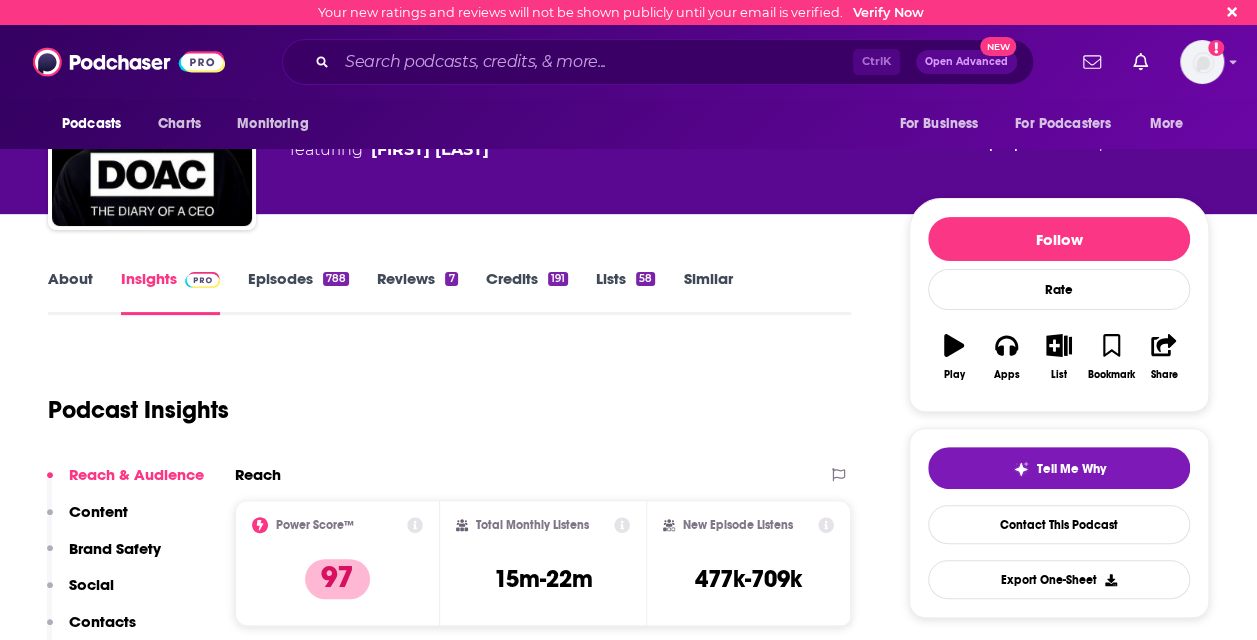 scroll, scrollTop: 100, scrollLeft: 0, axis: vertical 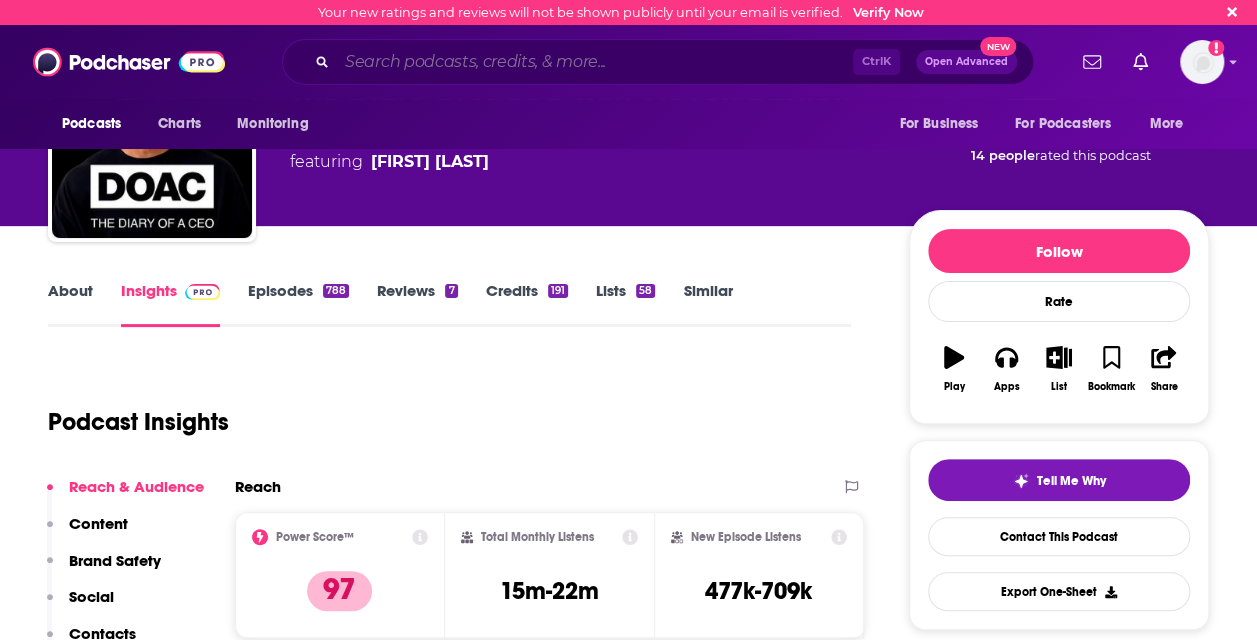 click at bounding box center [595, 62] 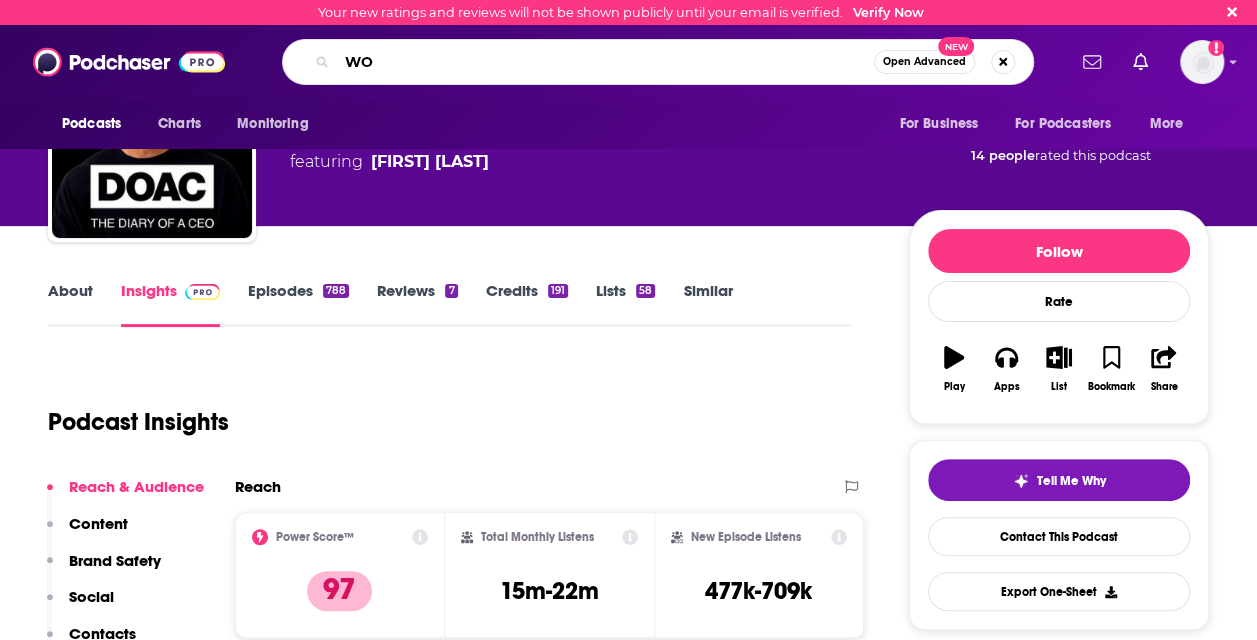 type on "W" 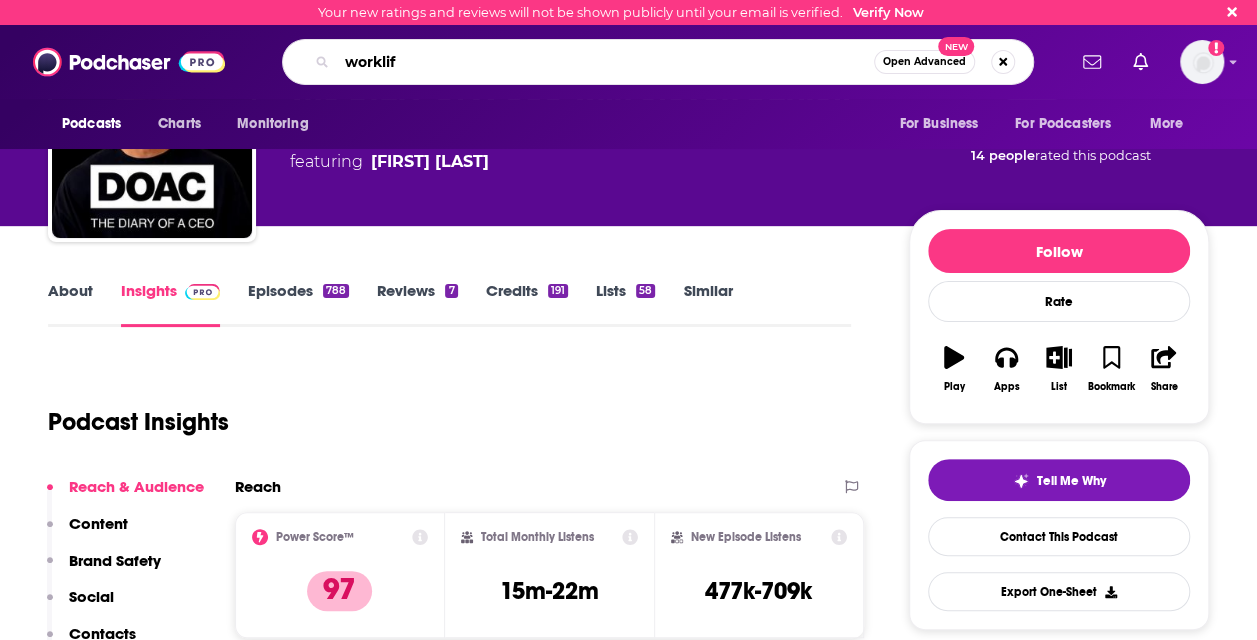type on "worklife" 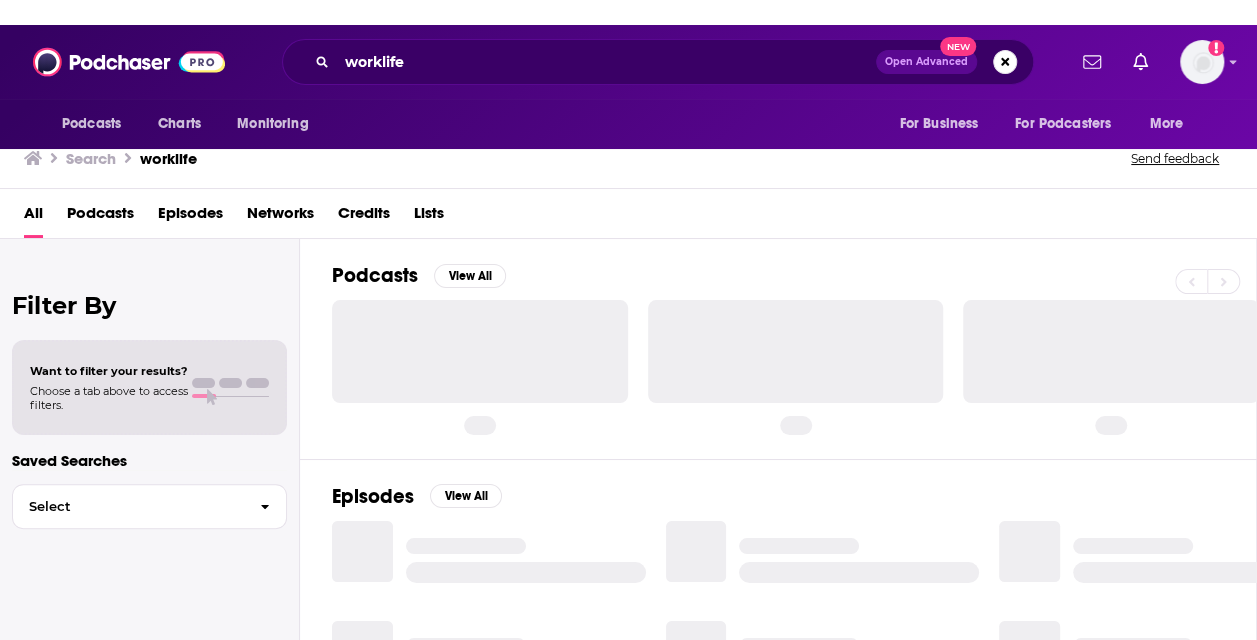 scroll, scrollTop: 0, scrollLeft: 0, axis: both 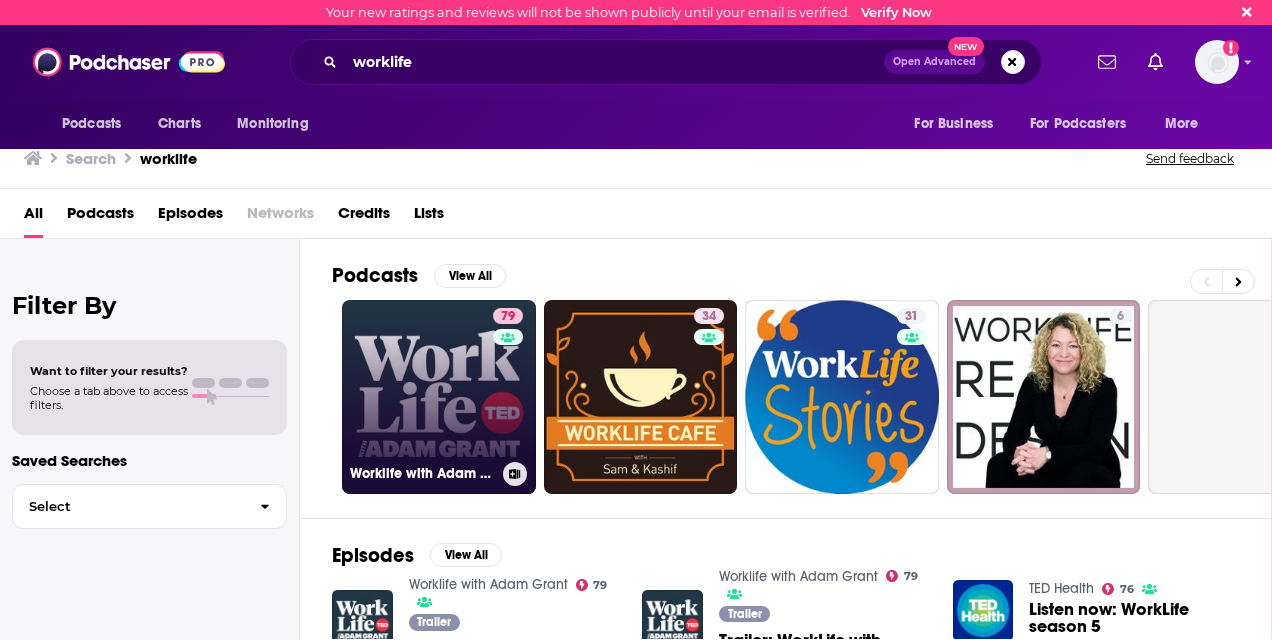 click on "[NUMBER] Worklife with [FIRST] [LAST]" at bounding box center [439, 397] 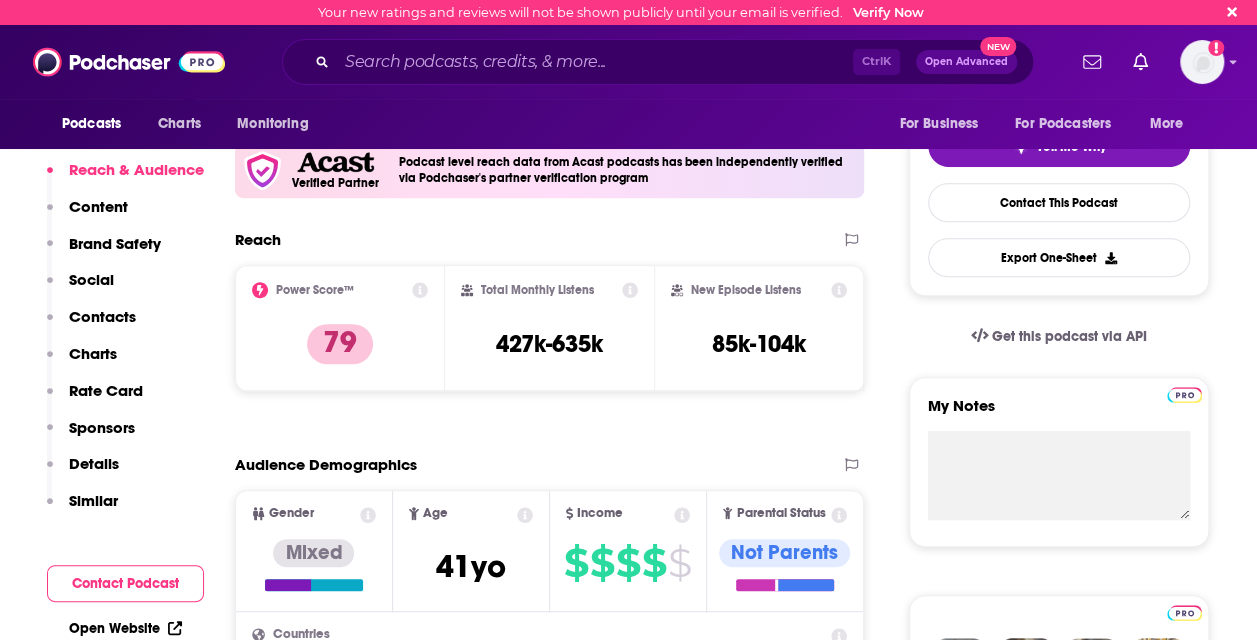 scroll, scrollTop: 500, scrollLeft: 0, axis: vertical 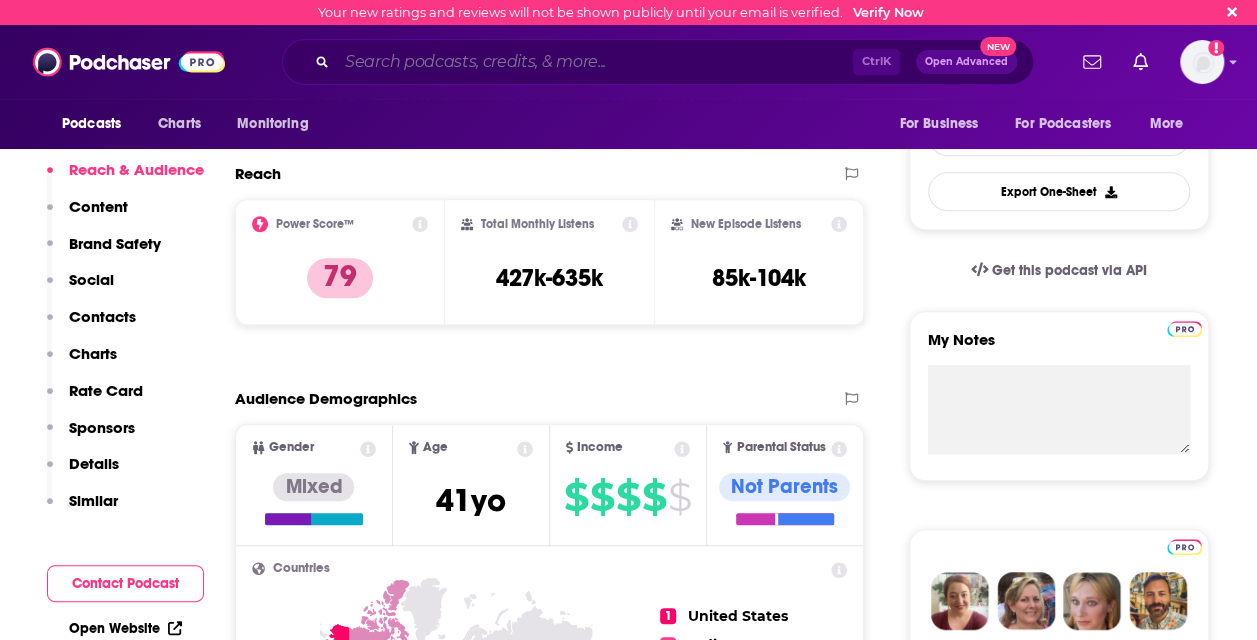 click at bounding box center (595, 62) 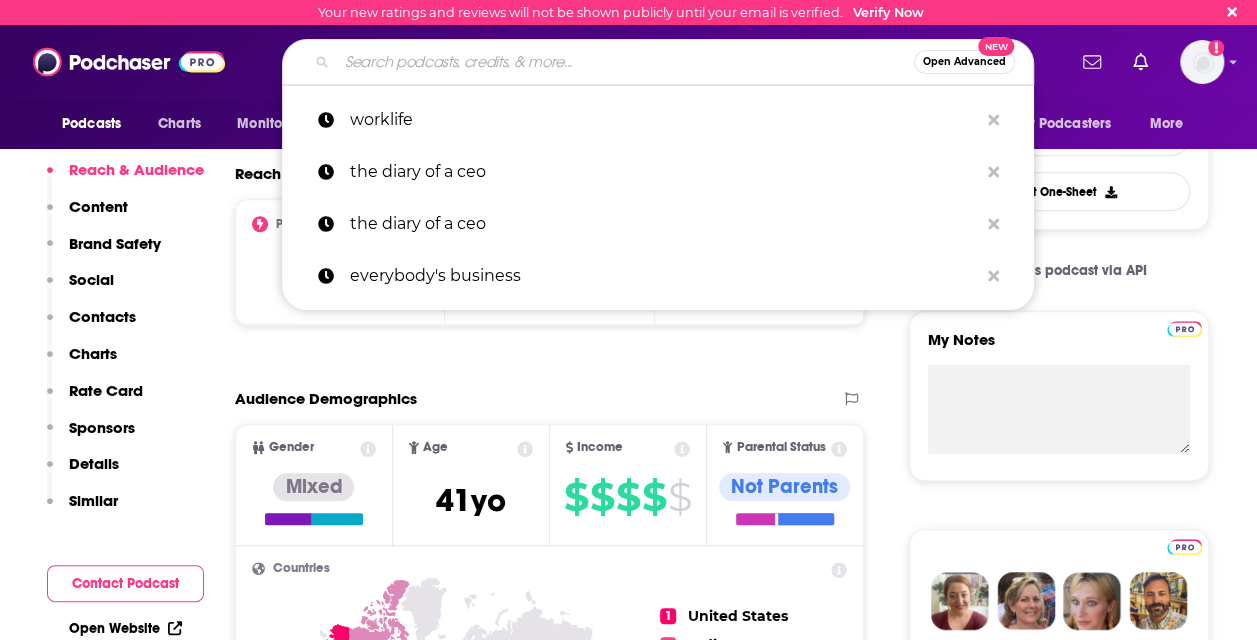 type on "E" 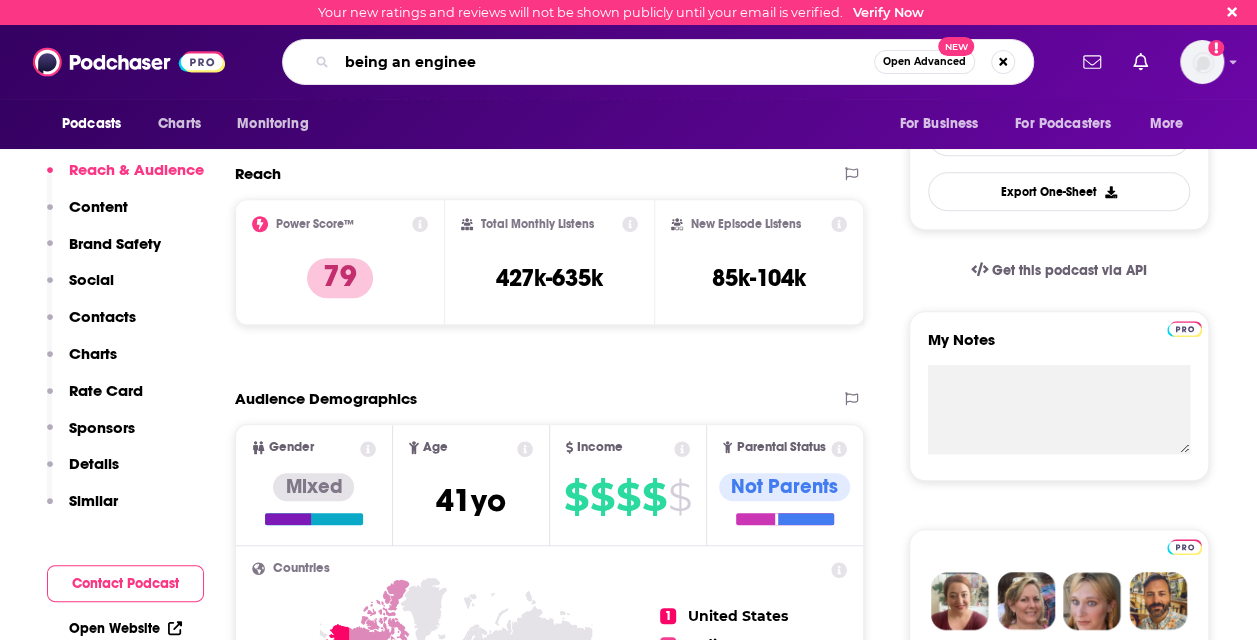 type on "being an engineer" 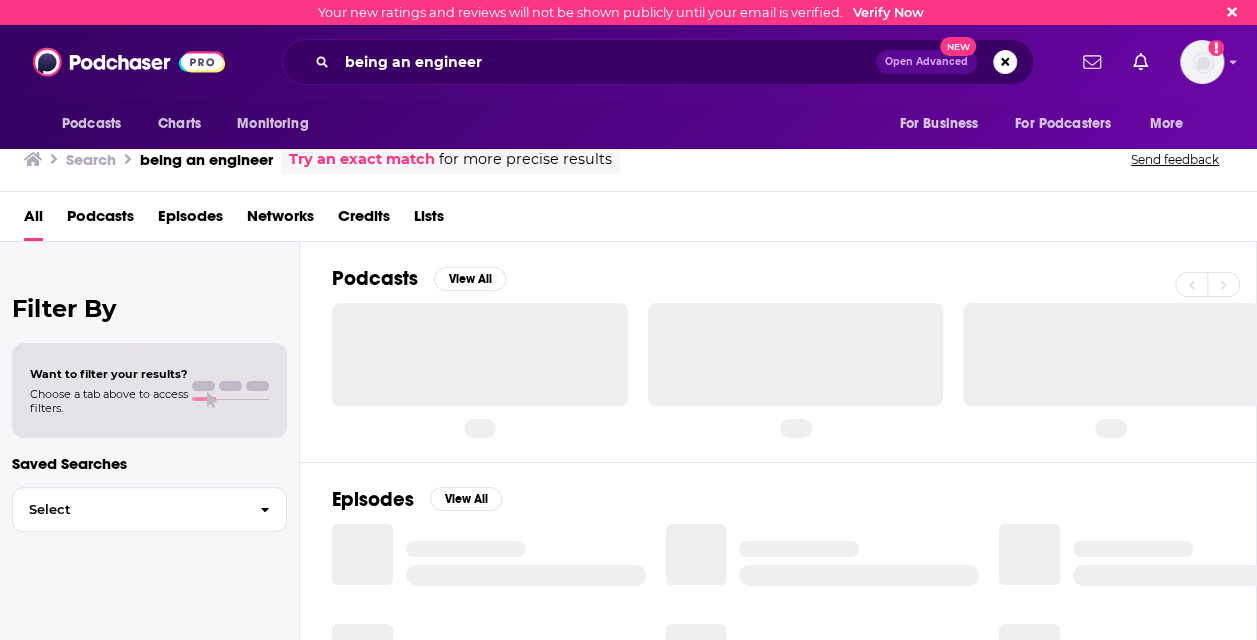scroll, scrollTop: 0, scrollLeft: 0, axis: both 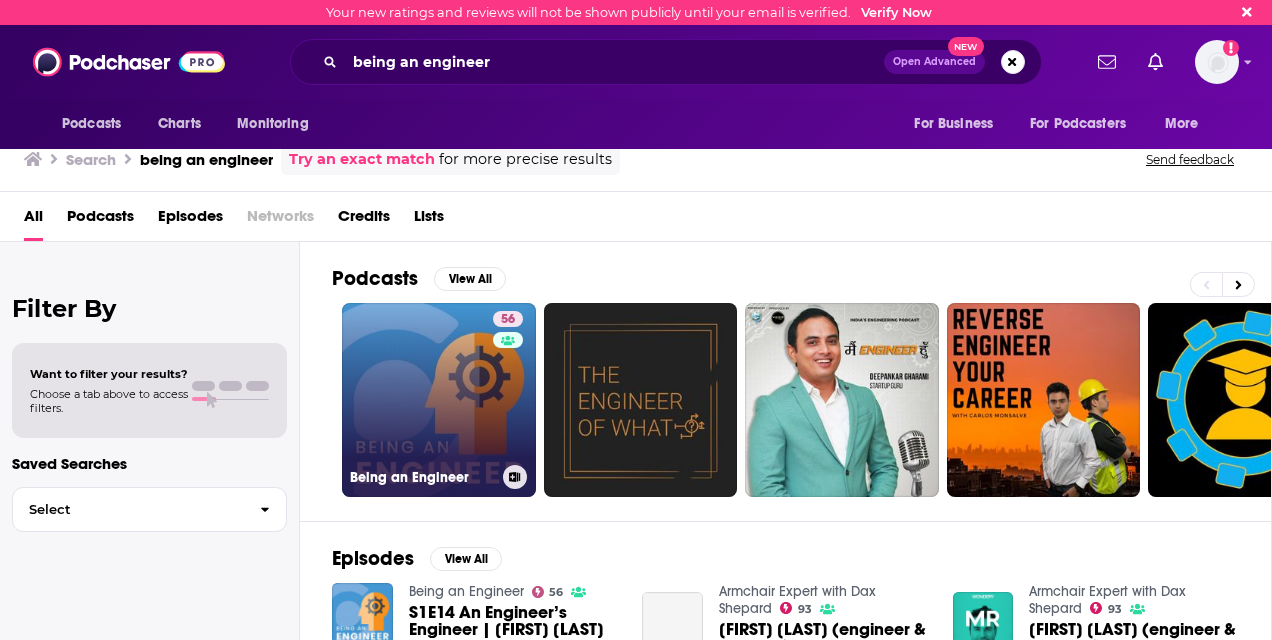 click on "56 Being an Engineer" at bounding box center [439, 400] 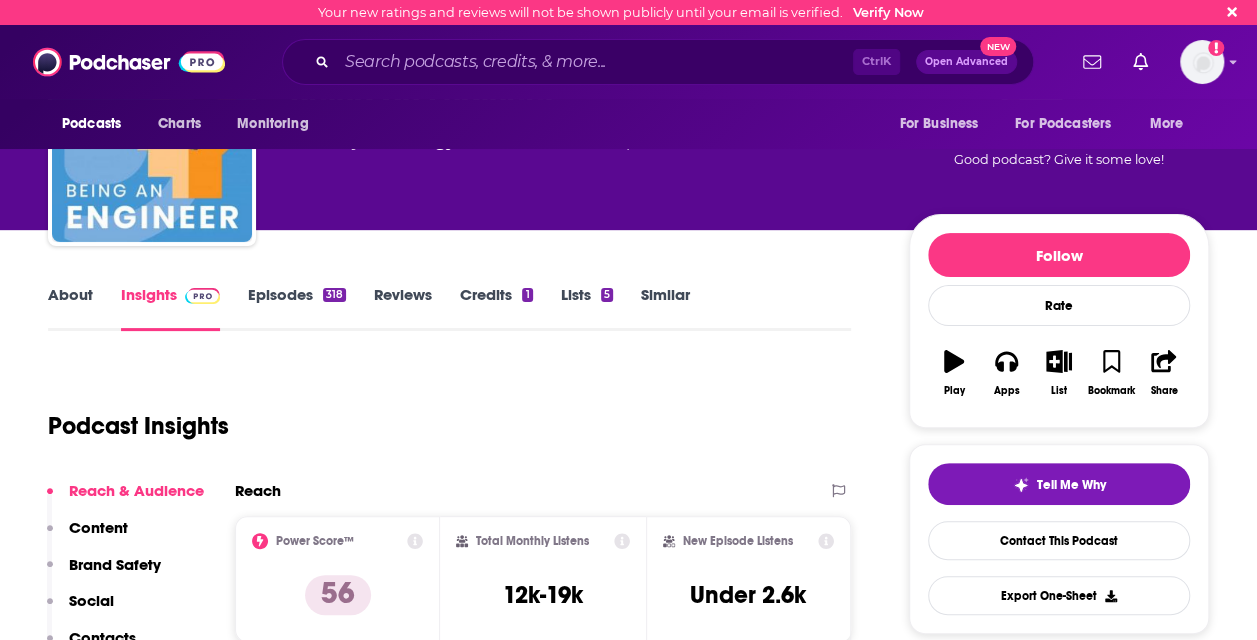 scroll, scrollTop: 100, scrollLeft: 0, axis: vertical 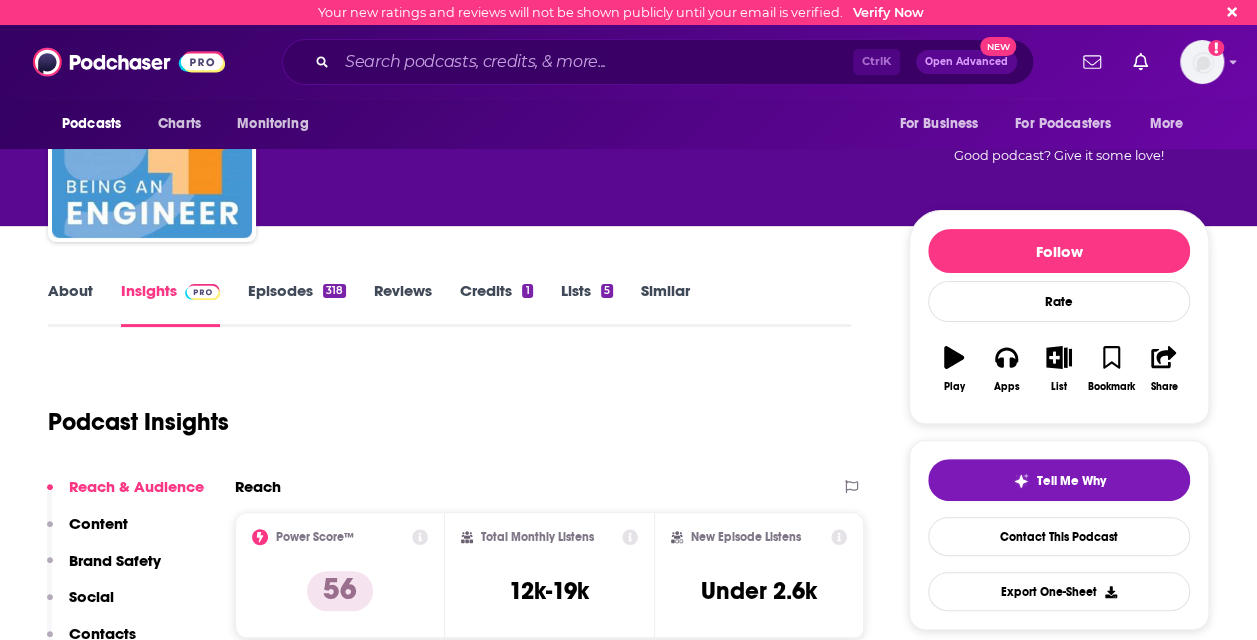 click on "Top Cities Tehran , Istanbul , Mumbai , Pune , [CITY] , Los Angeles, CA Interests Electronics & Computers , Camera & Photography , Travel, Tourism & Aviation , Clothes, Shoes, Handbags & Accessories , Cars & Motorbikes , Art & Design Jobs Software Engineers , Product Managers/Directors , Directors , Social Media Specialists , Company Founders , Principals/Owners Ethnicities White / Caucasian , Hispanic , African American , Asian Show More Content Political Skew Neutral/Mixed Brand Safety & Suitability Information about brand safety is not yet available. 4k" at bounding box center [628, 5685] 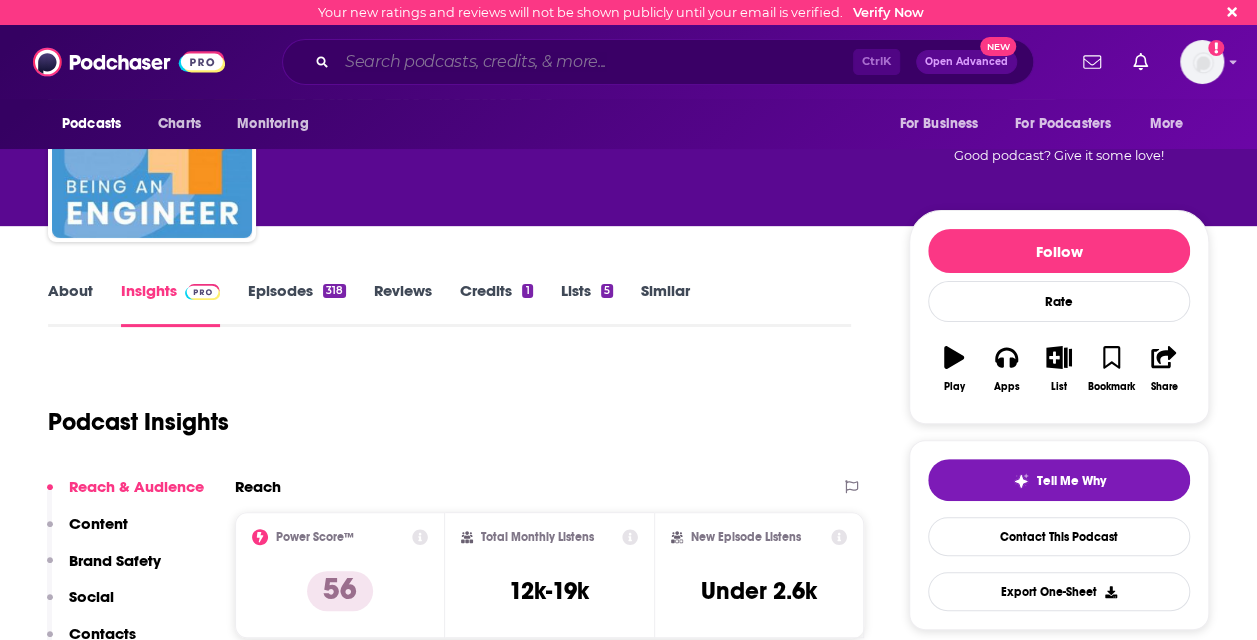 click at bounding box center [595, 62] 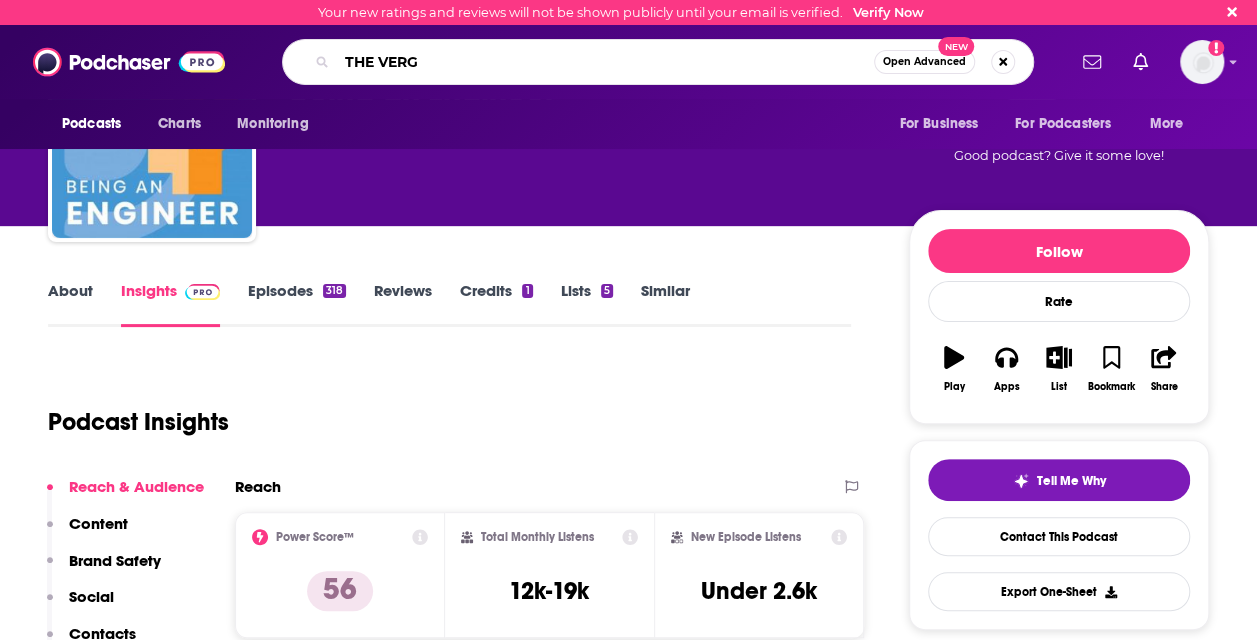 type on "THE VERGE" 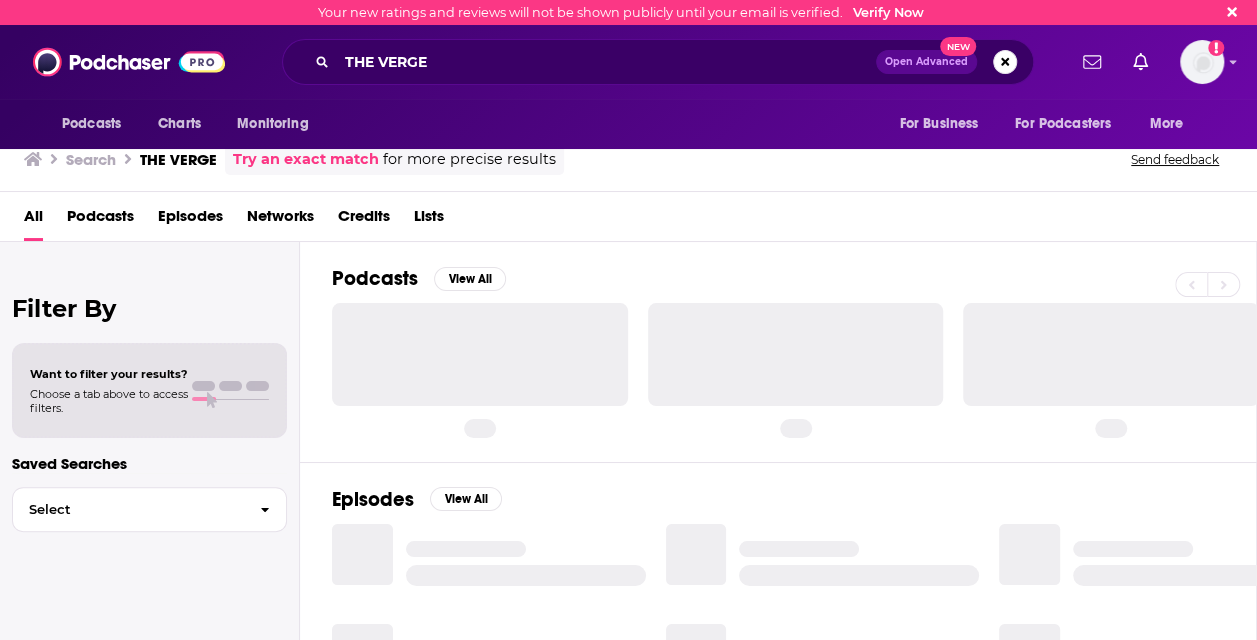scroll, scrollTop: 0, scrollLeft: 0, axis: both 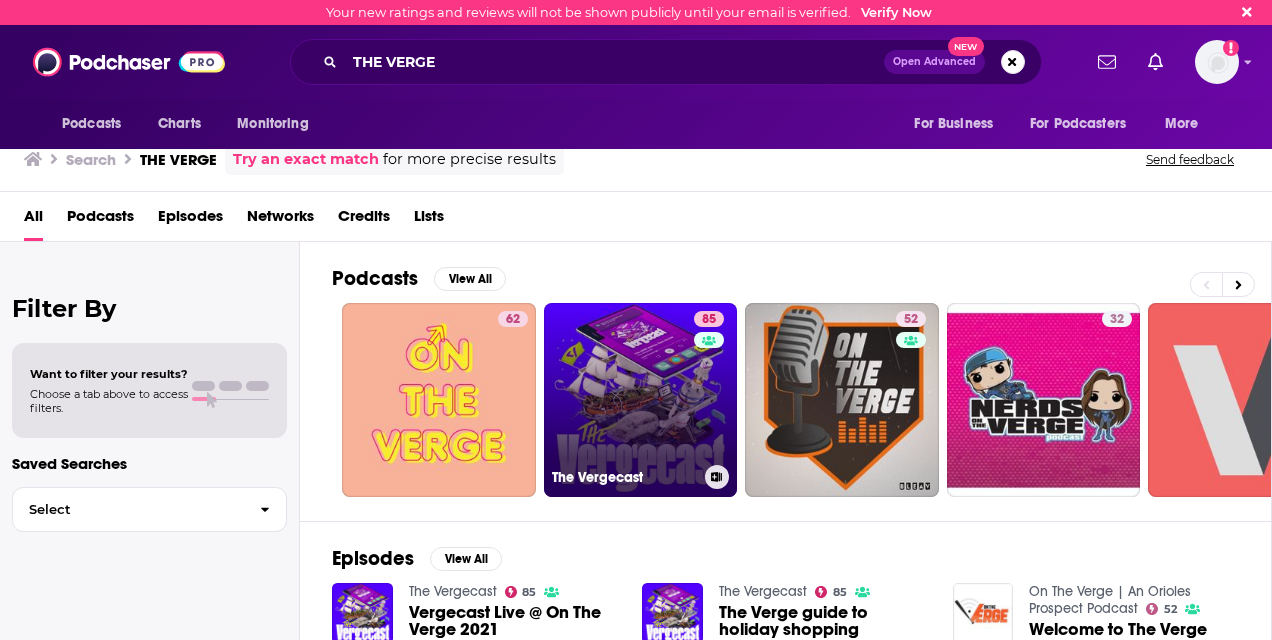 click on "[NUMBER] The Vergecast" at bounding box center (641, 400) 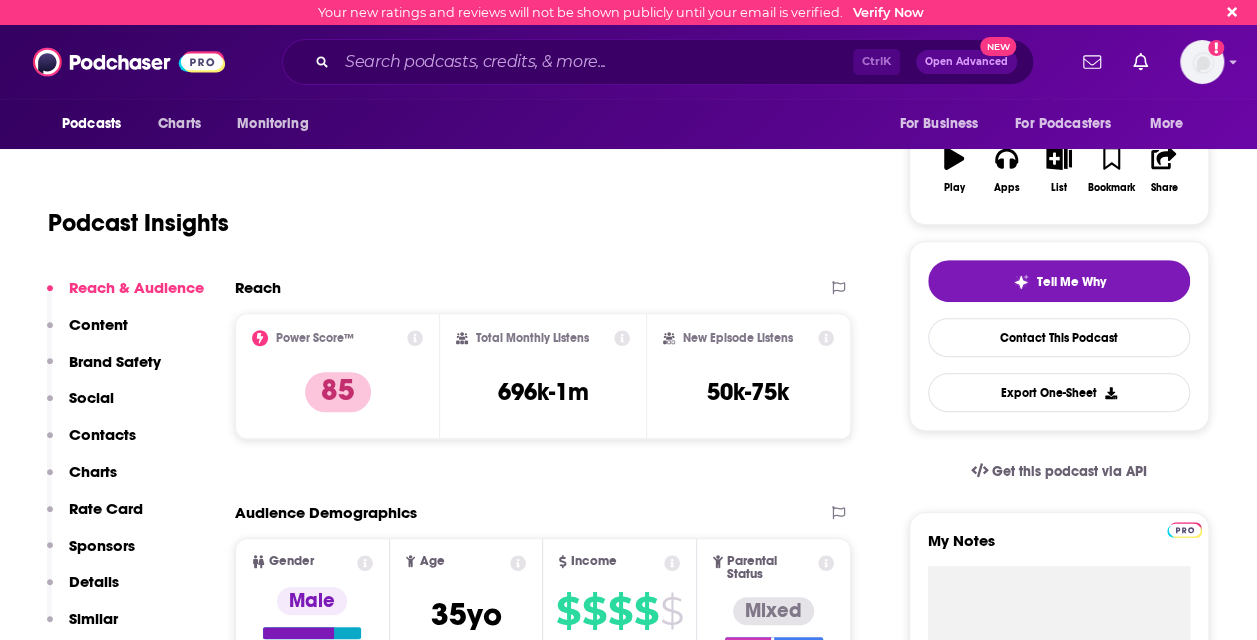 scroll, scrollTop: 300, scrollLeft: 0, axis: vertical 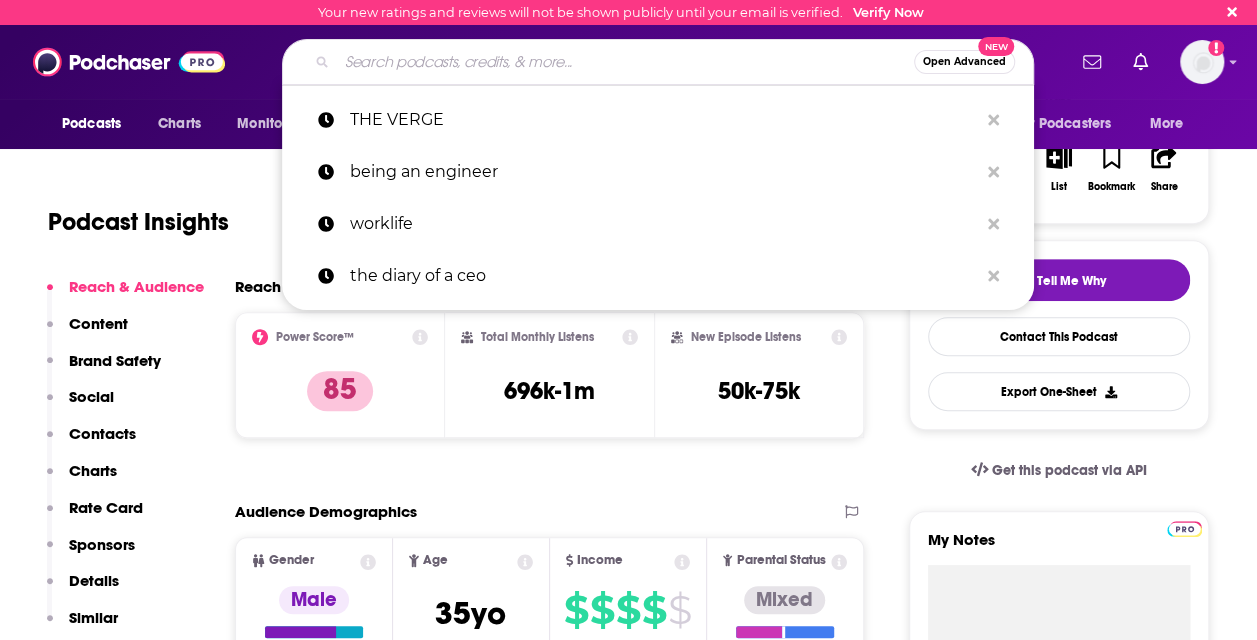 click at bounding box center [625, 62] 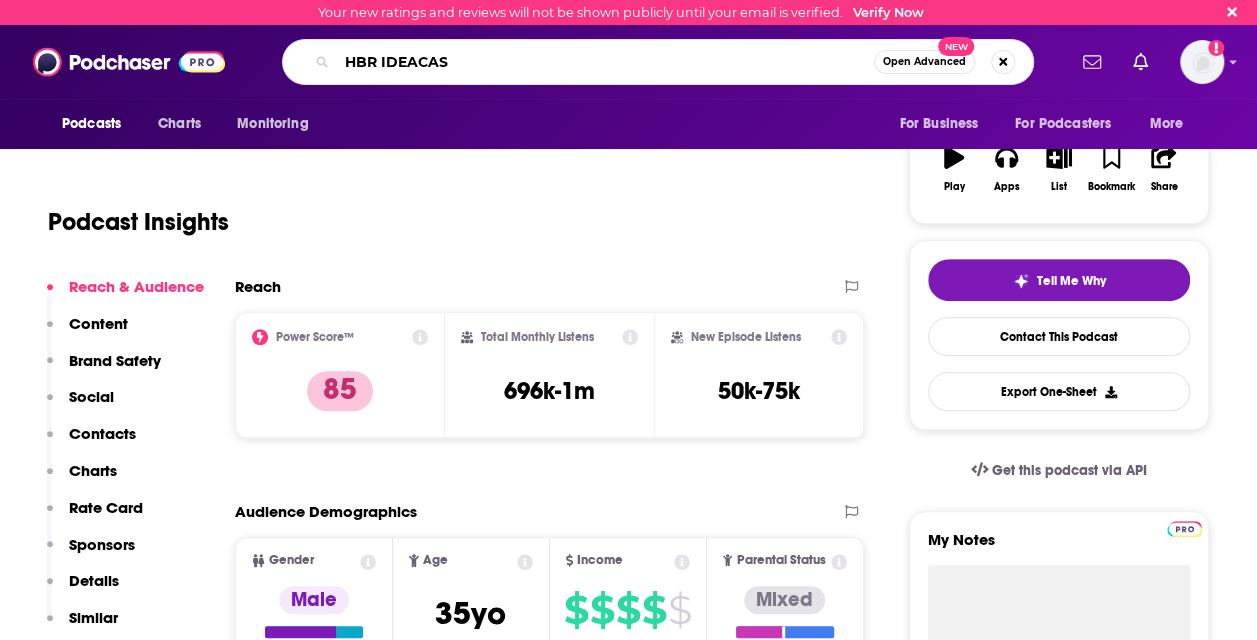 type on "HBR IDEACAST" 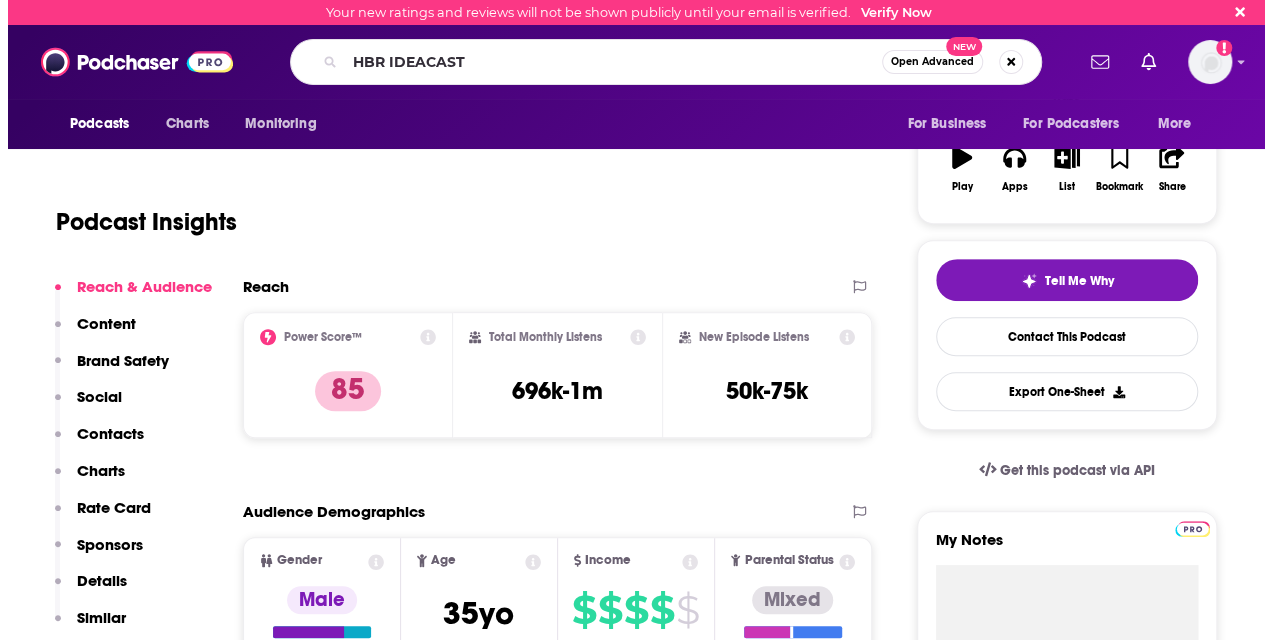 scroll, scrollTop: 0, scrollLeft: 0, axis: both 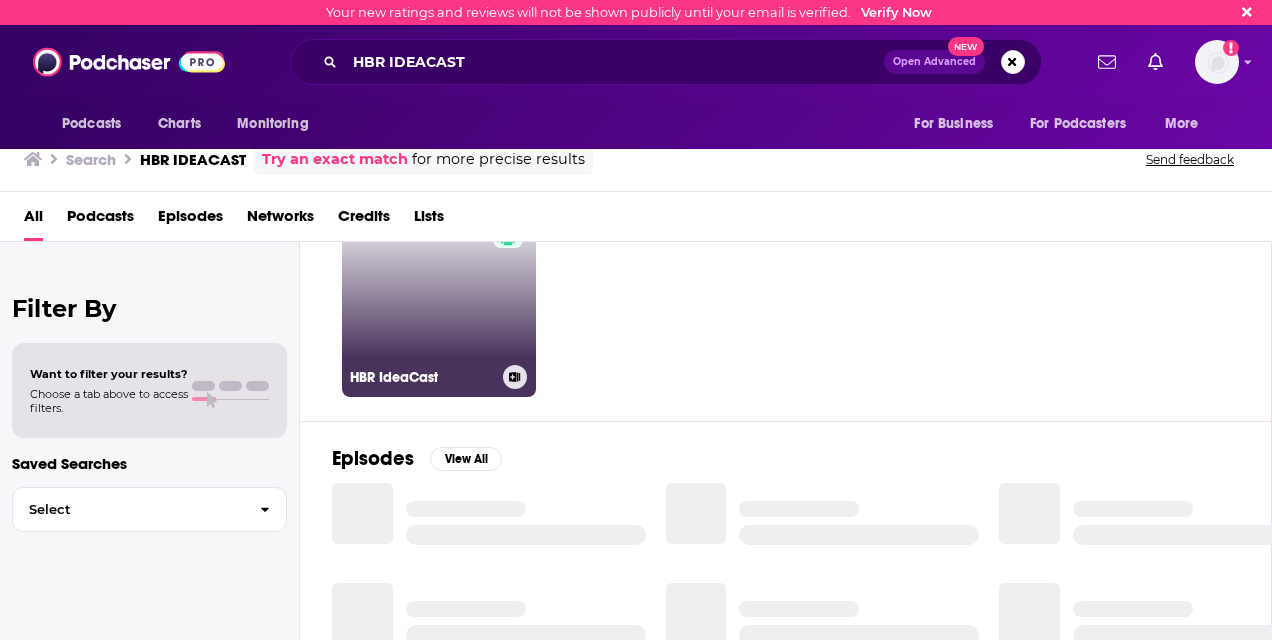 click on "83 [DOMAIN] [DOMAIN]" at bounding box center [439, 300] 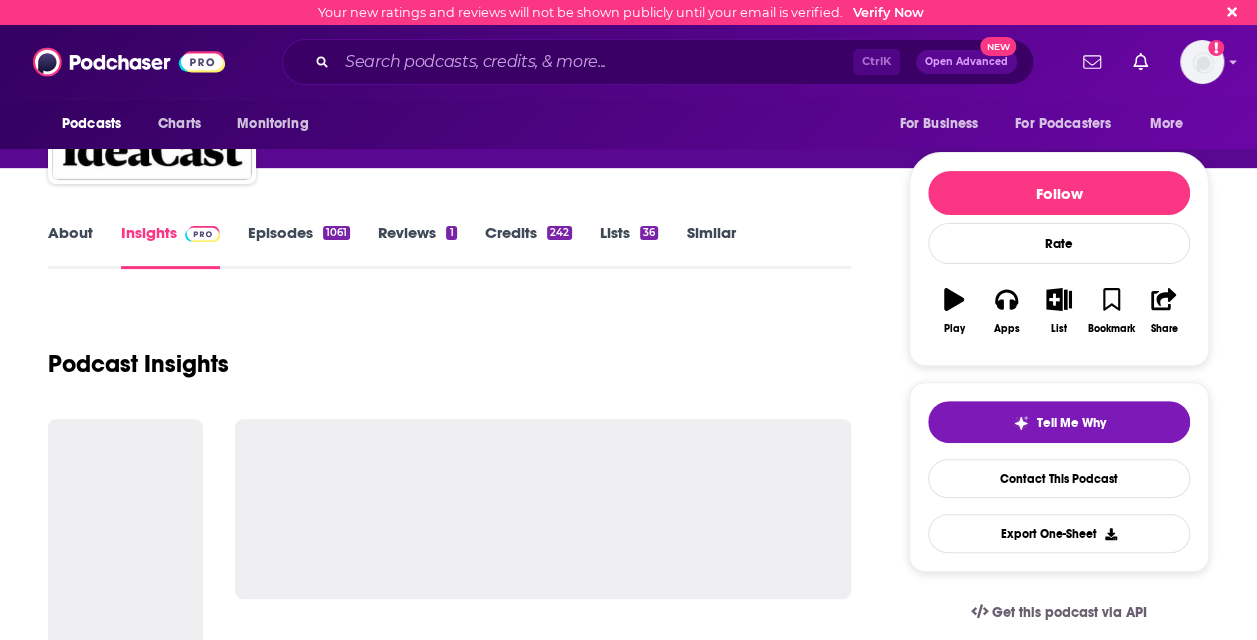 scroll, scrollTop: 300, scrollLeft: 0, axis: vertical 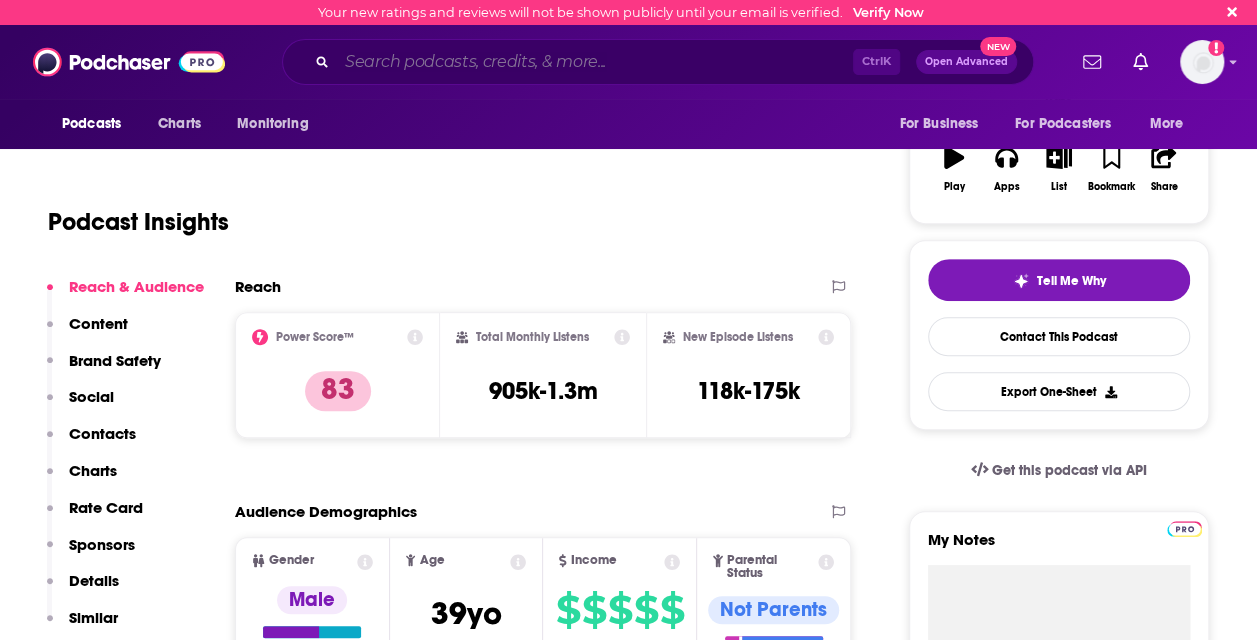drag, startPoint x: 356, startPoint y: 53, endPoint x: 367, endPoint y: 53, distance: 11 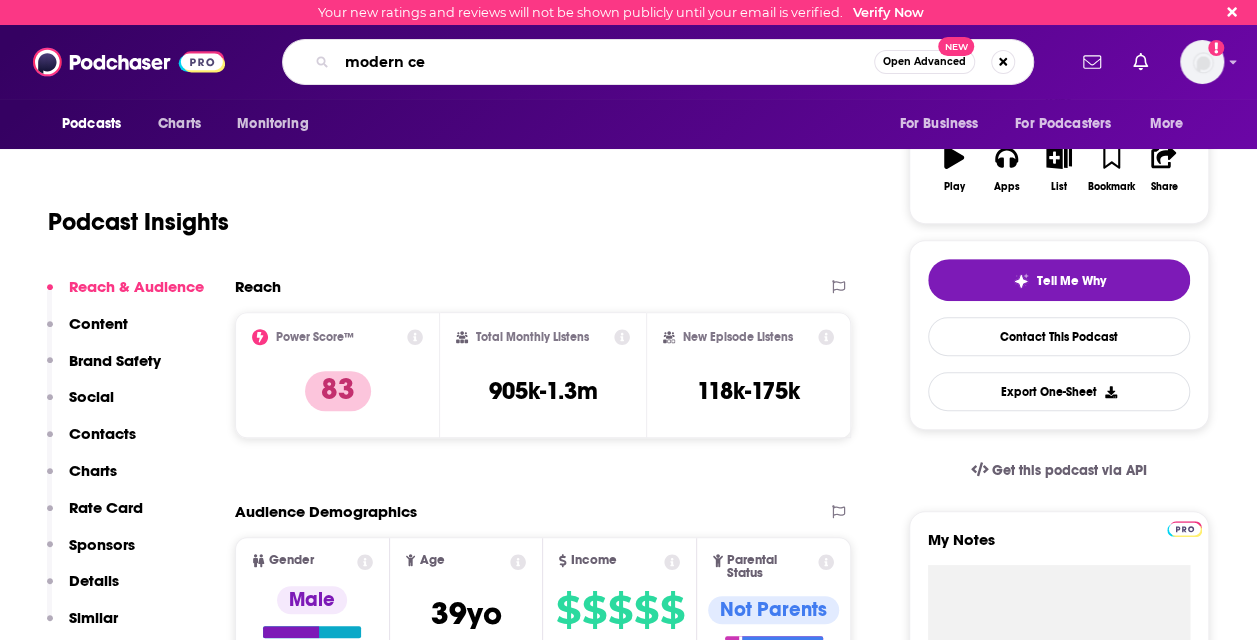 type on "modern ceo" 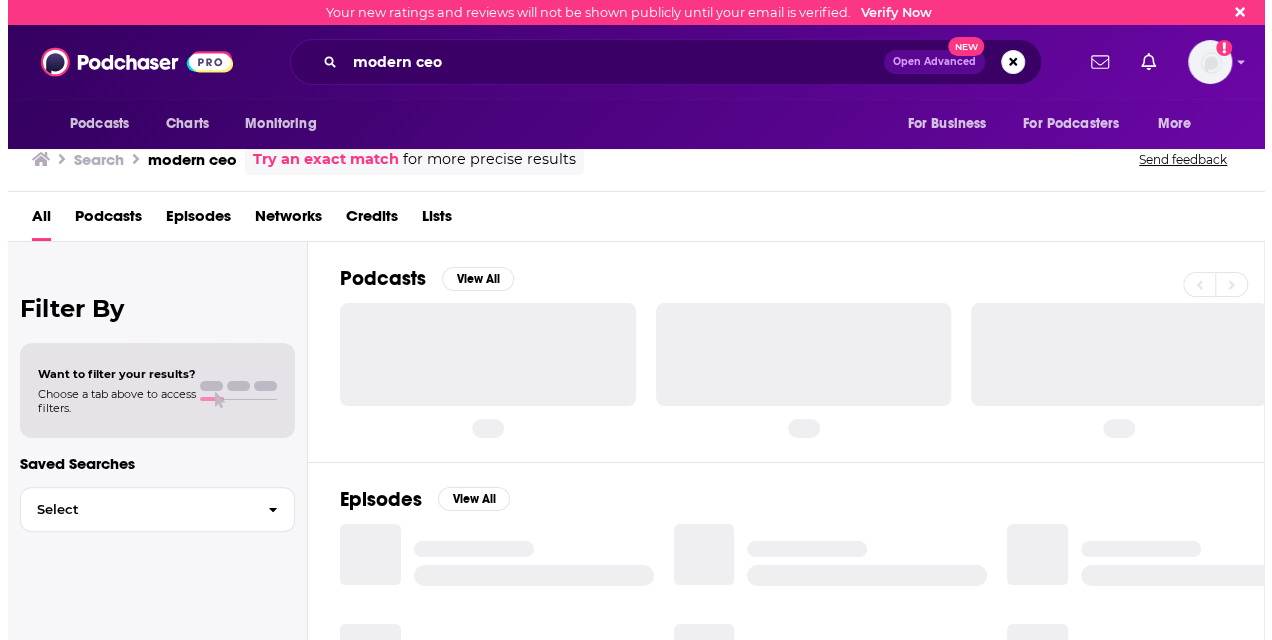 scroll, scrollTop: 0, scrollLeft: 0, axis: both 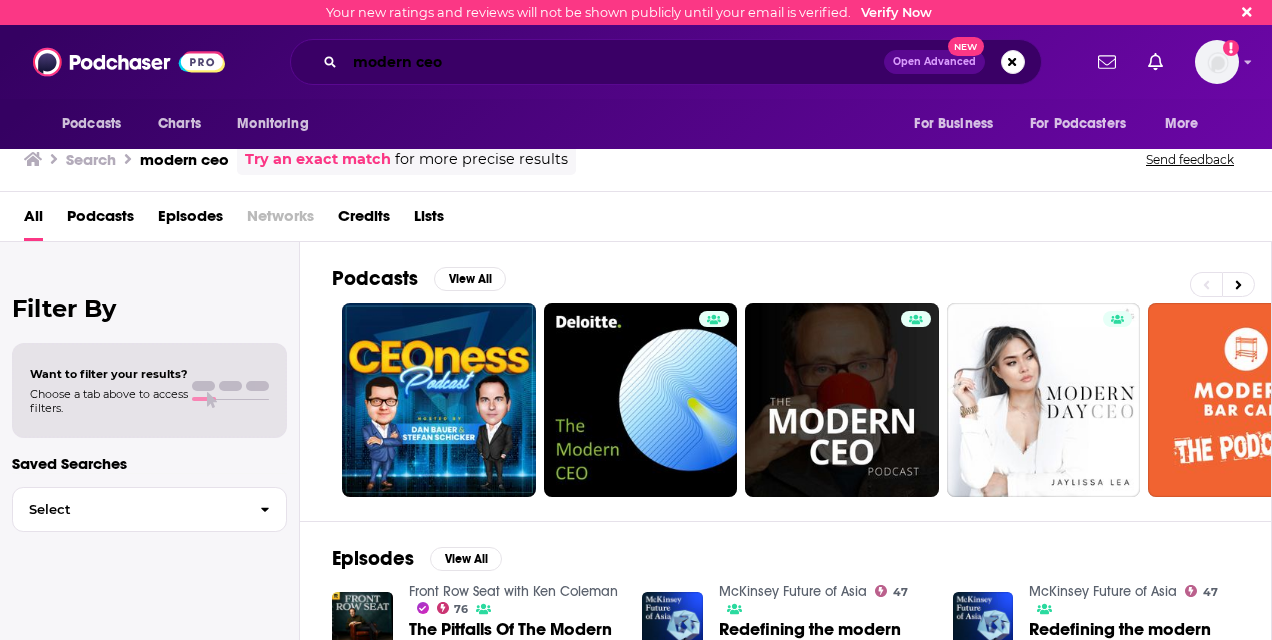 click on "modern ceo" at bounding box center [614, 62] 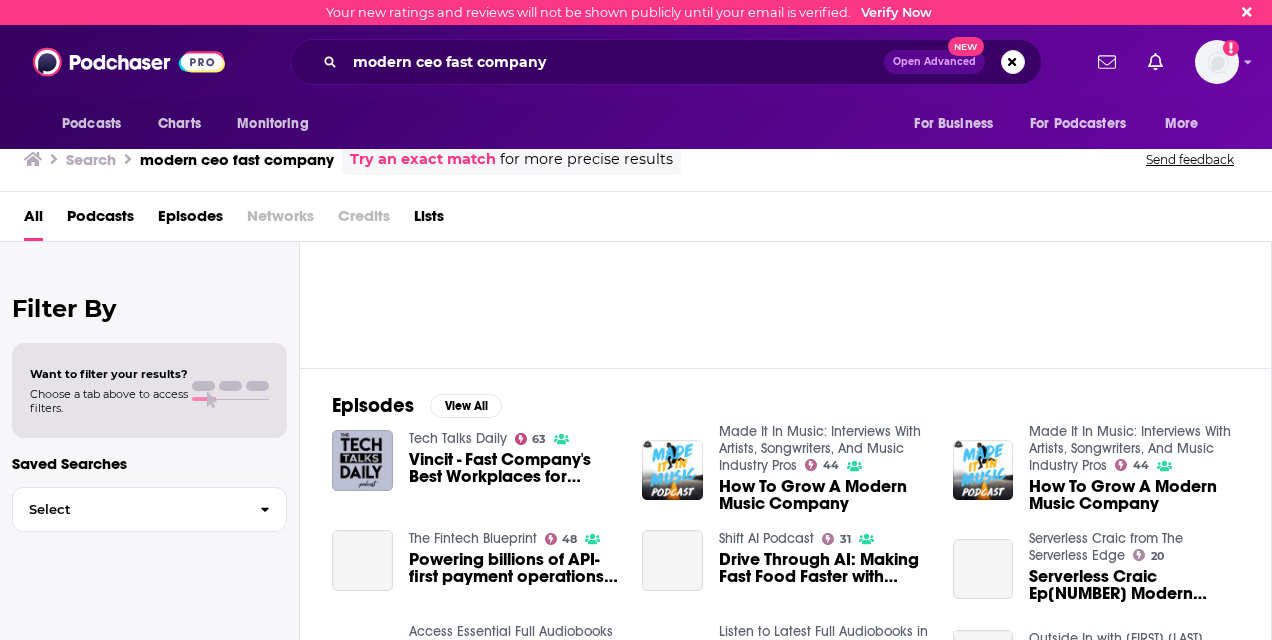 scroll, scrollTop: 0, scrollLeft: 0, axis: both 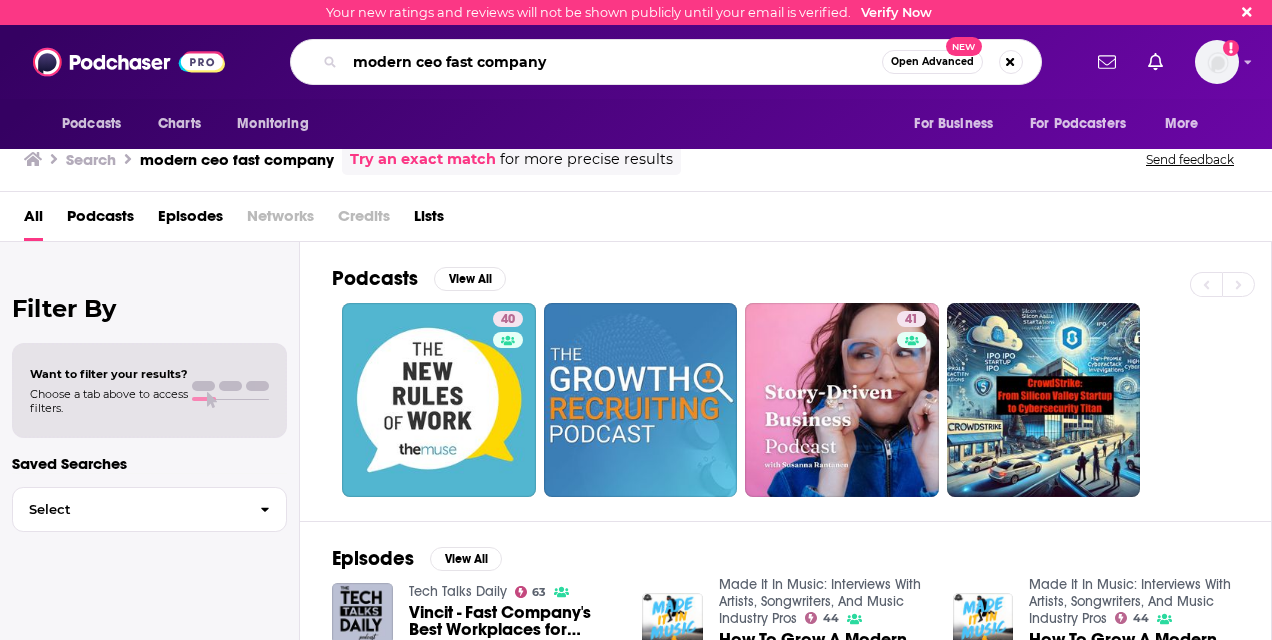 drag, startPoint x: 442, startPoint y: 60, endPoint x: 303, endPoint y: 72, distance: 139.51703 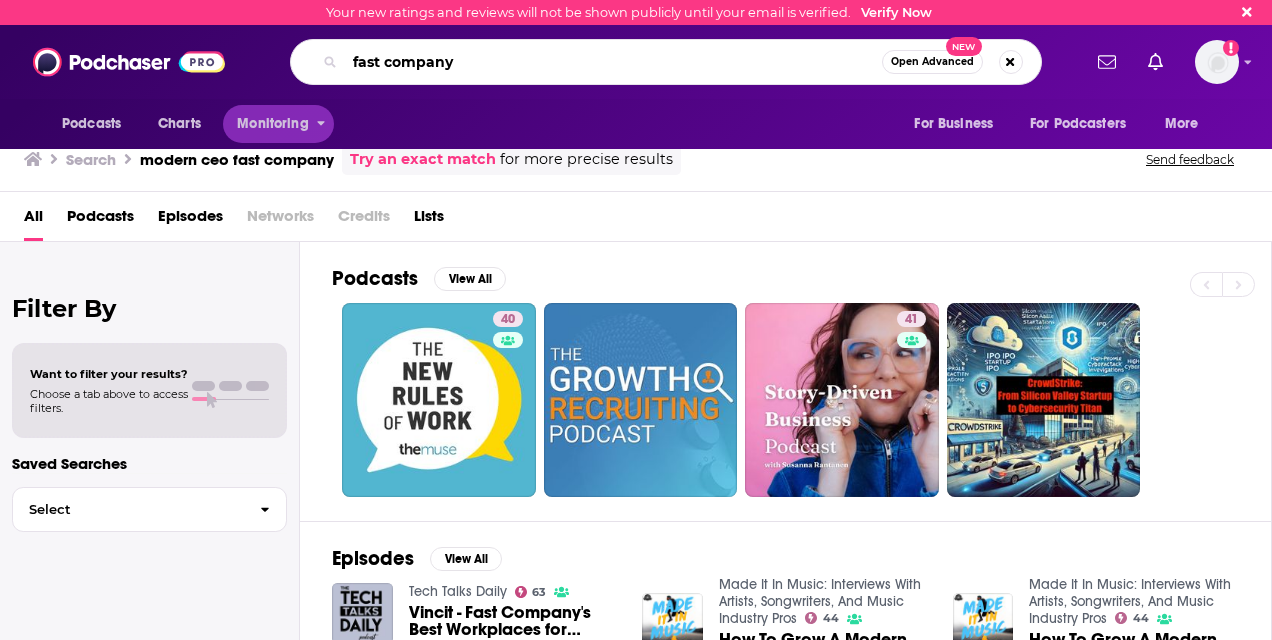 type on "fast company" 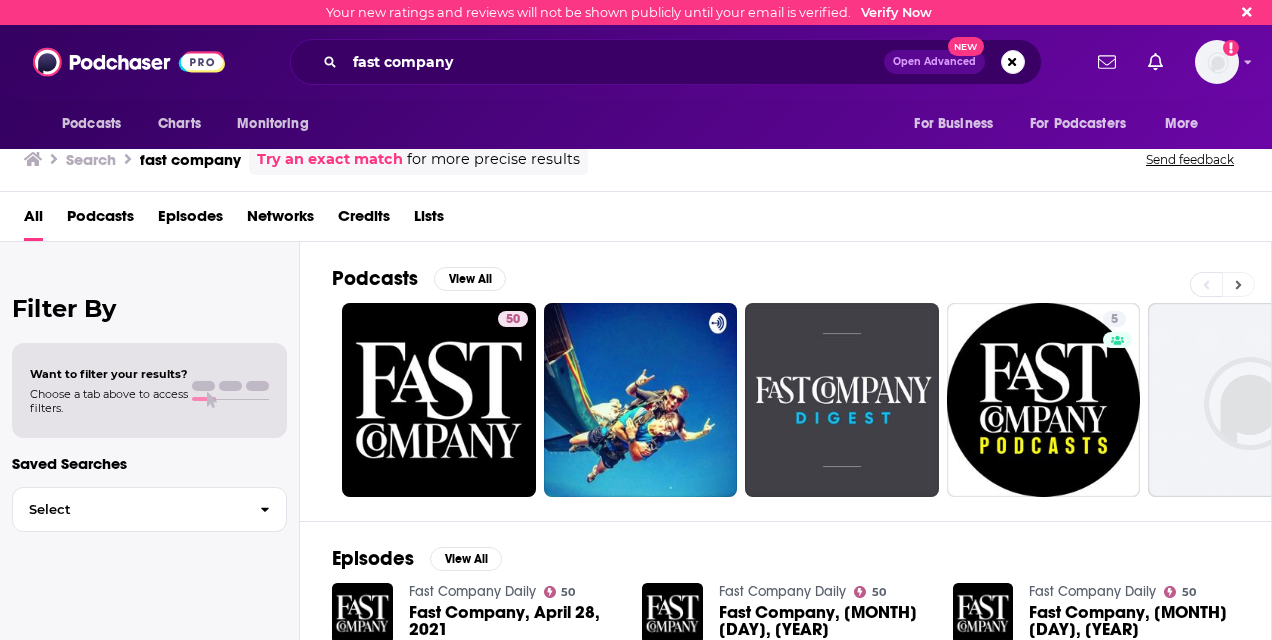 click at bounding box center (1238, 284) 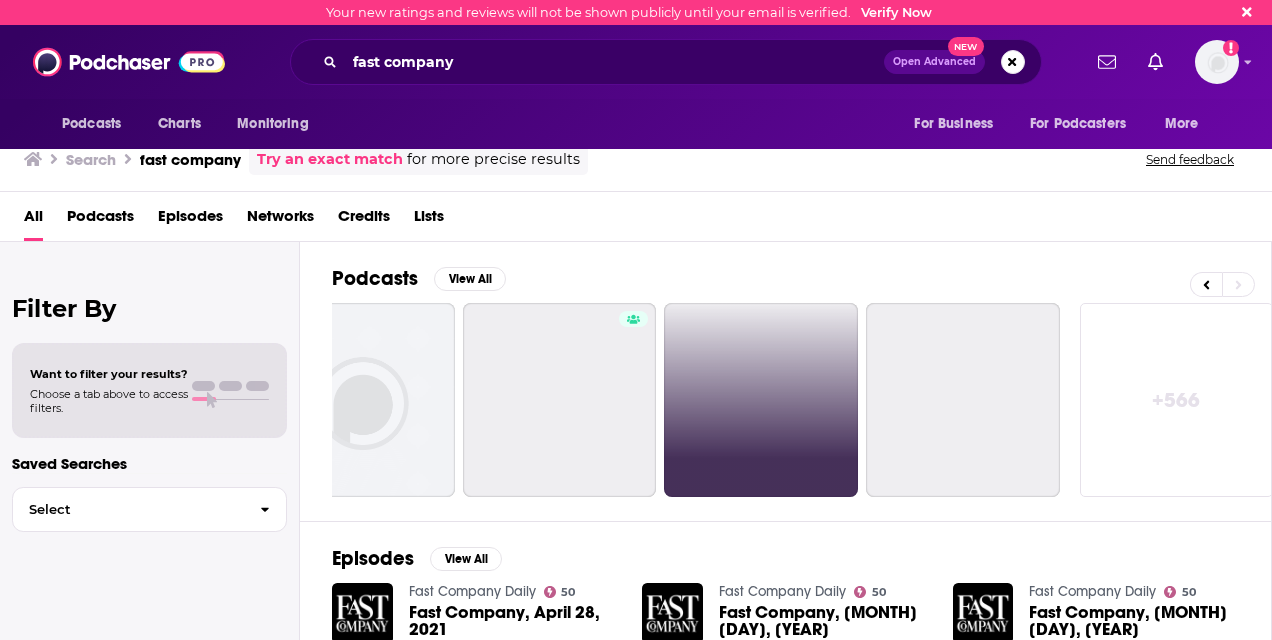 scroll, scrollTop: 0, scrollLeft: 896, axis: horizontal 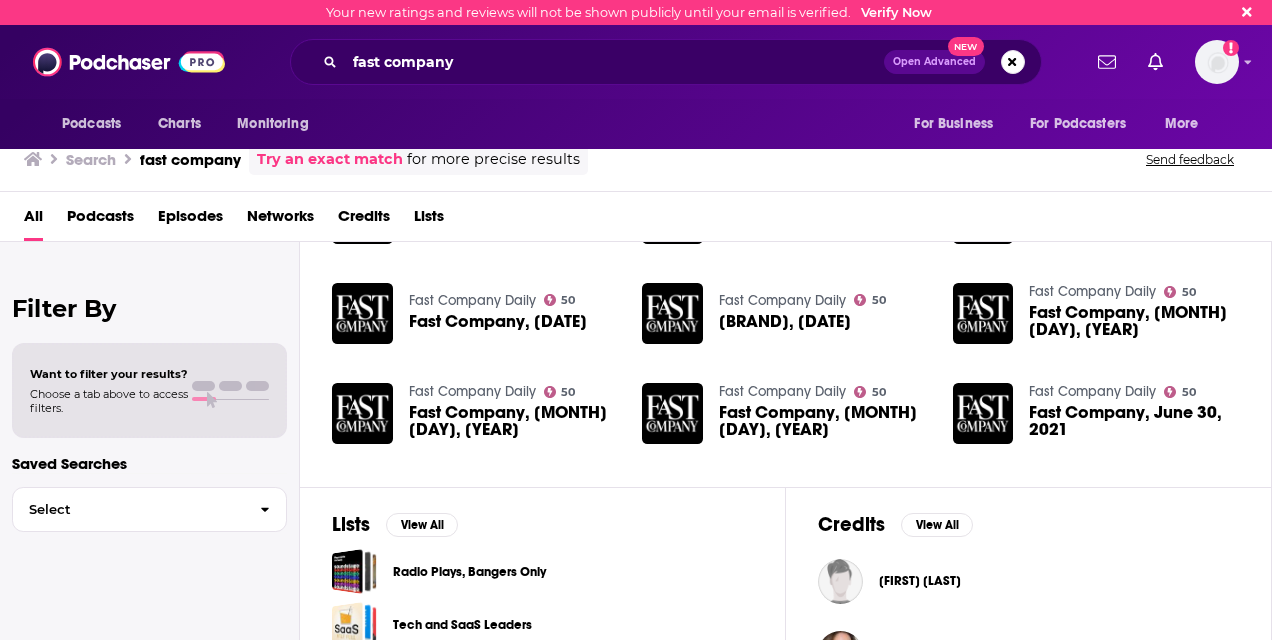 click on "All Podcasts Episodes Networks Credits Lists" at bounding box center (636, 217) 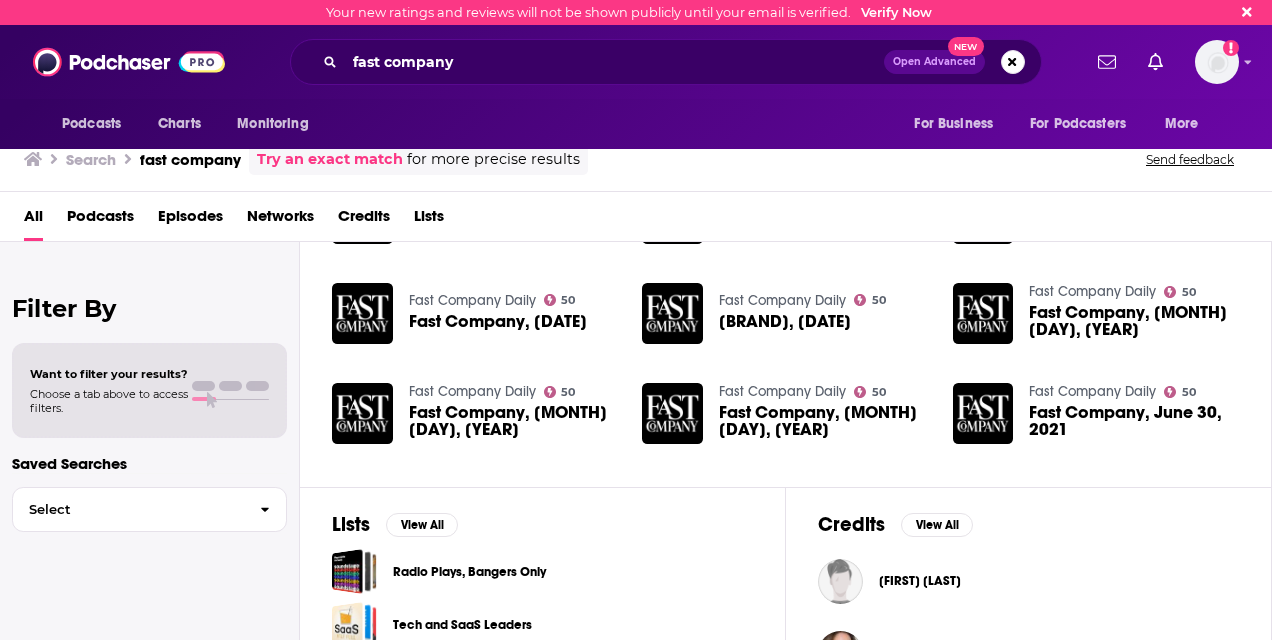 click on "Networks" at bounding box center (280, 220) 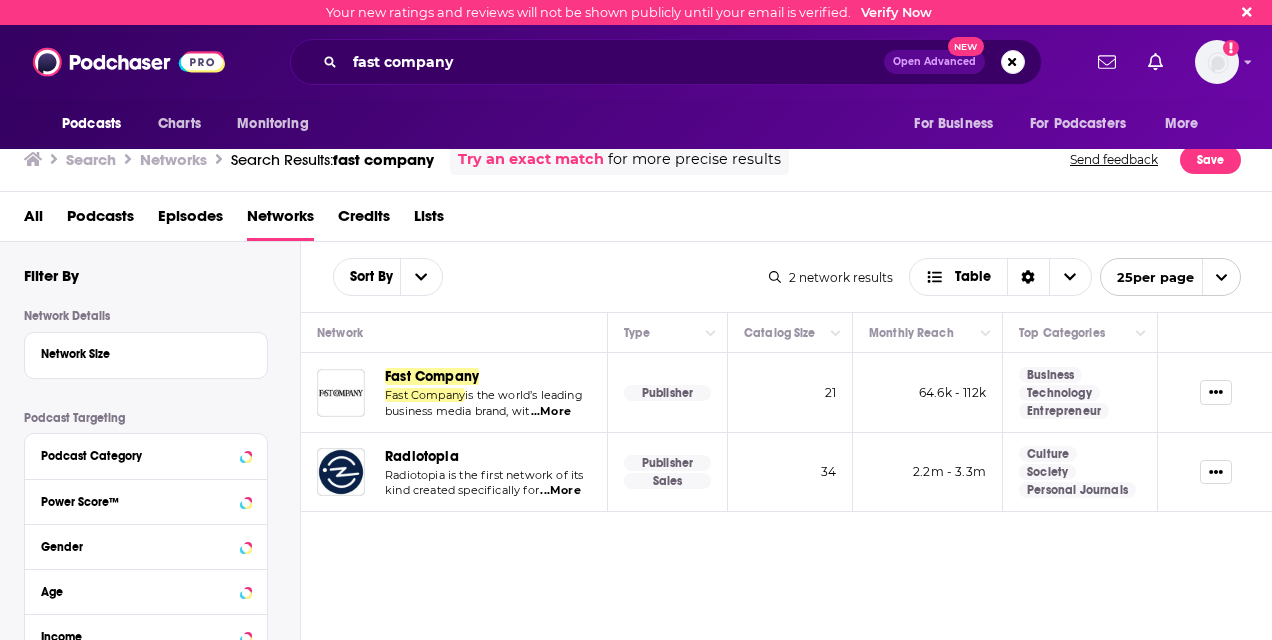 click on "Fast Company" at bounding box center [432, 376] 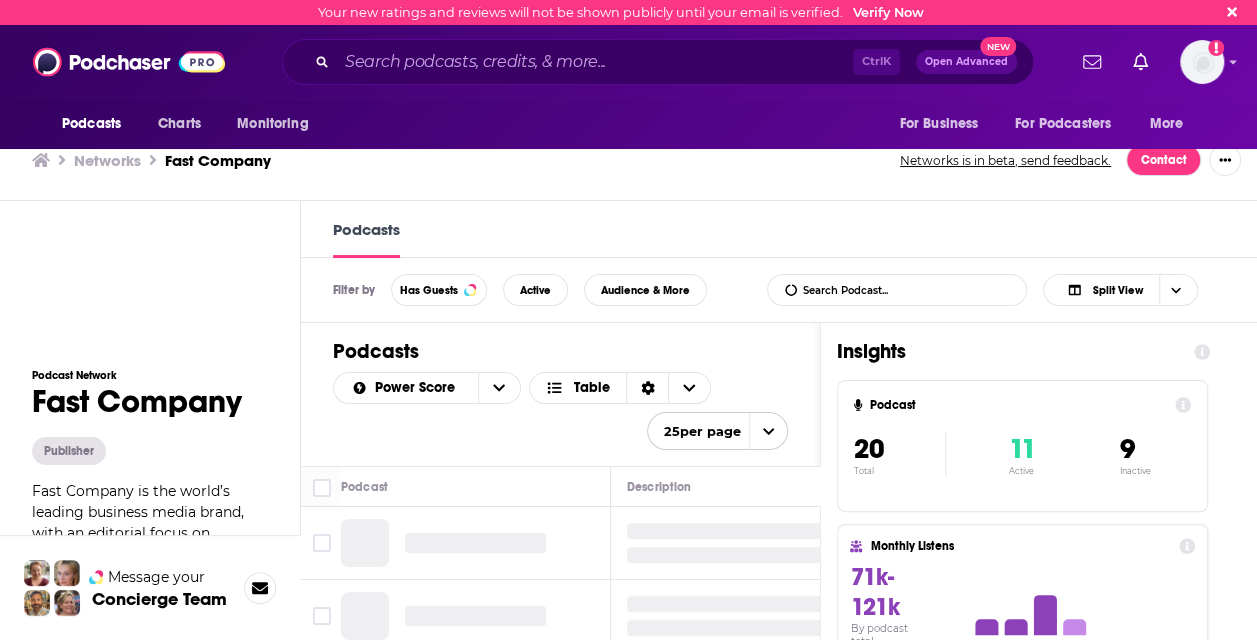 scroll, scrollTop: 0, scrollLeft: 0, axis: both 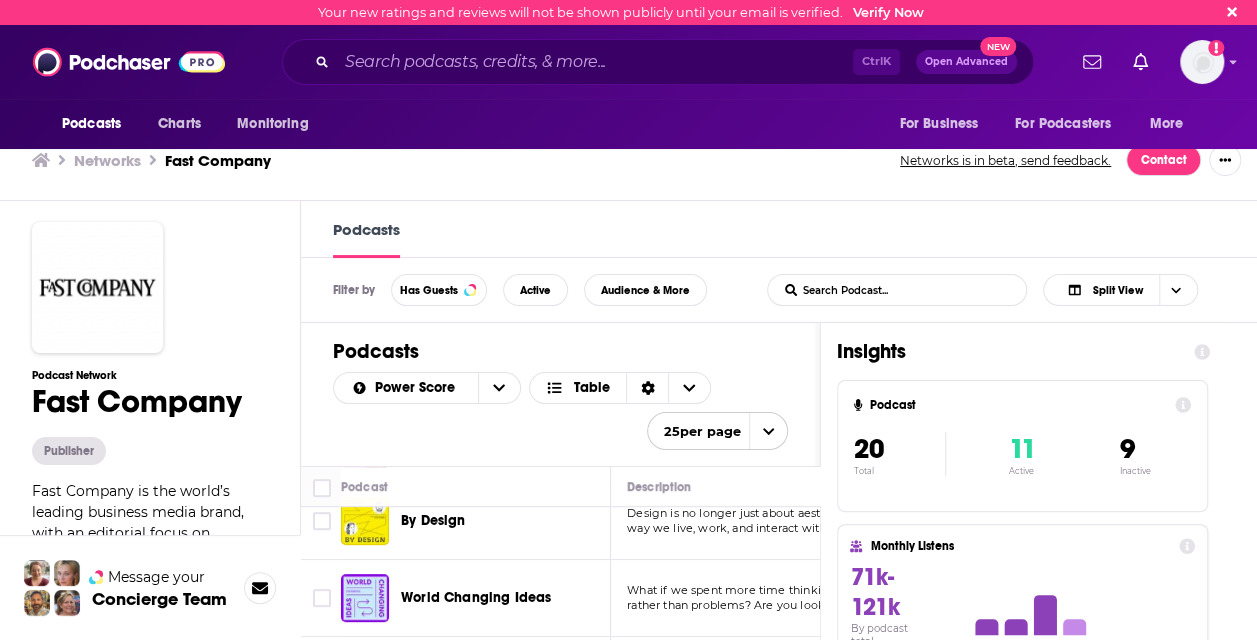 click on "Podcasts Charts Monitoring Ctrl  K Open Advanced New For Business For Podcasters More Email not verified" at bounding box center (628, 62) 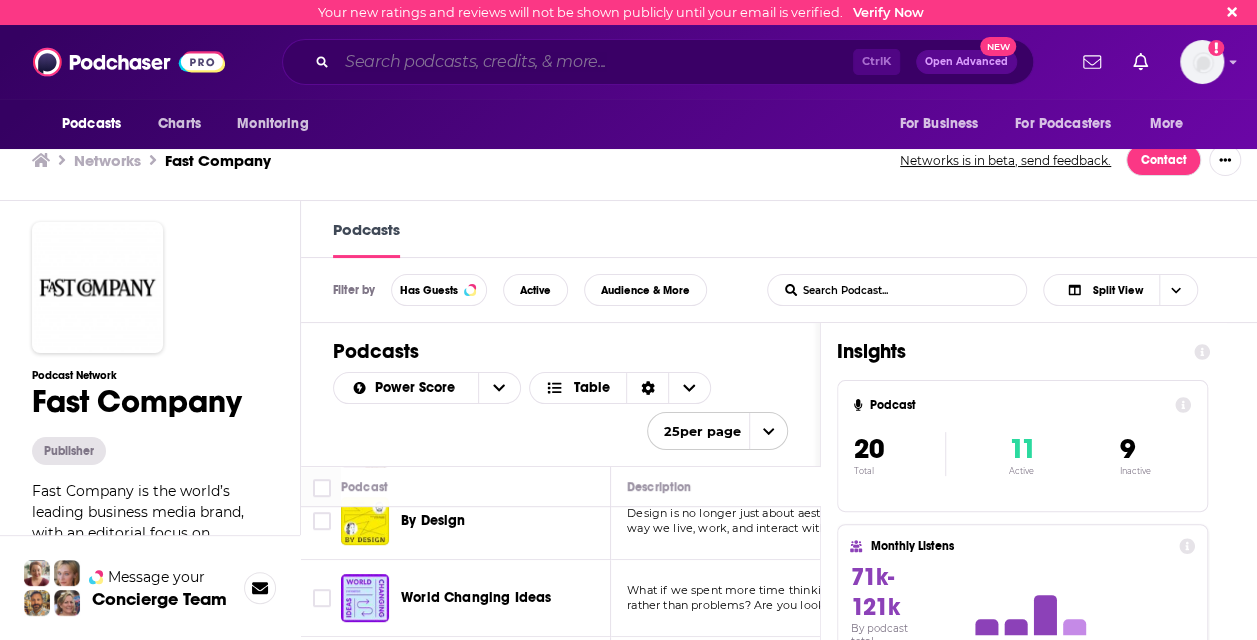 click at bounding box center (595, 62) 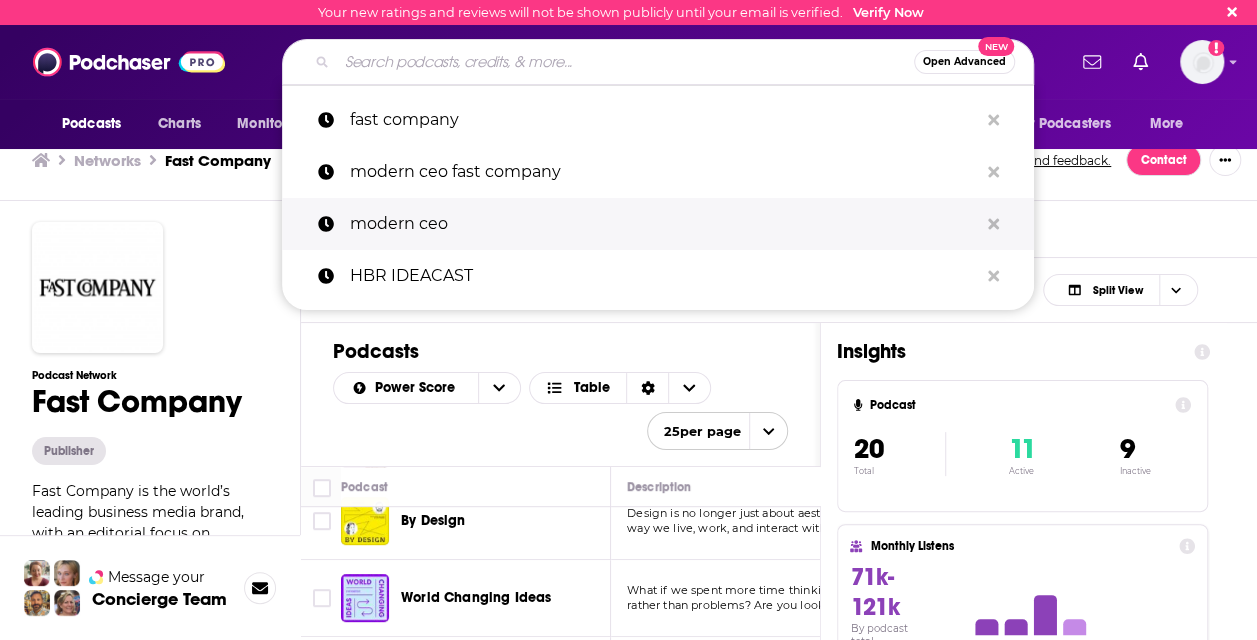 click on "modern ceo" at bounding box center (664, 224) 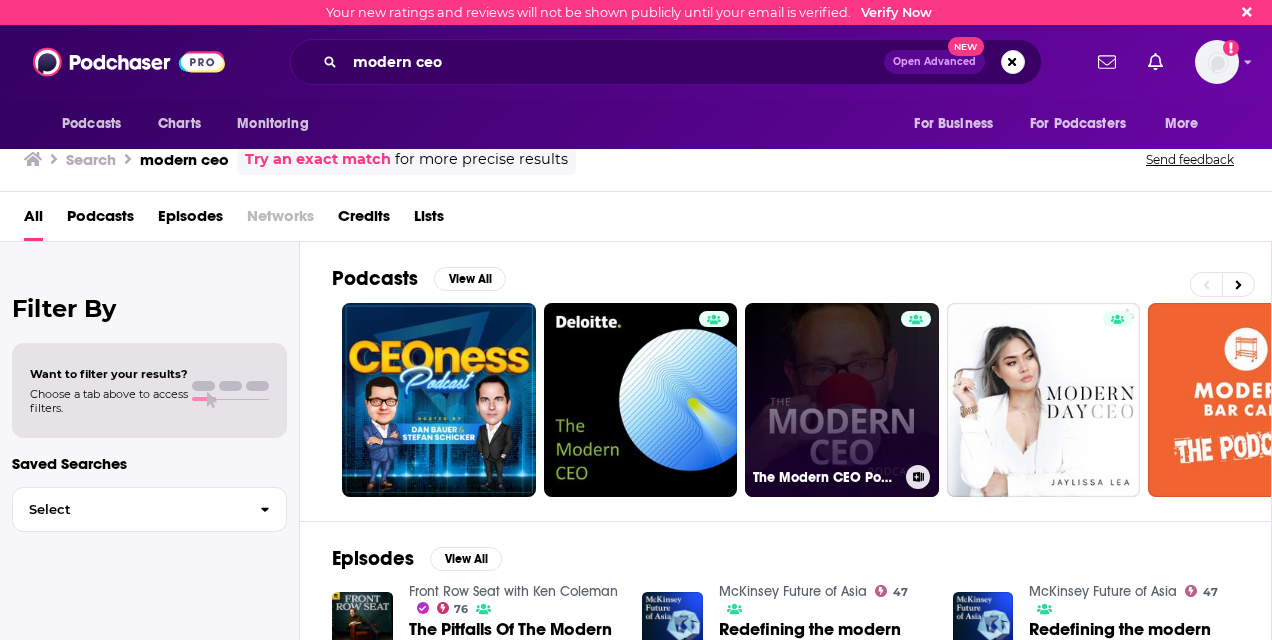 click on "The Modern CEO Podcast" at bounding box center [842, 400] 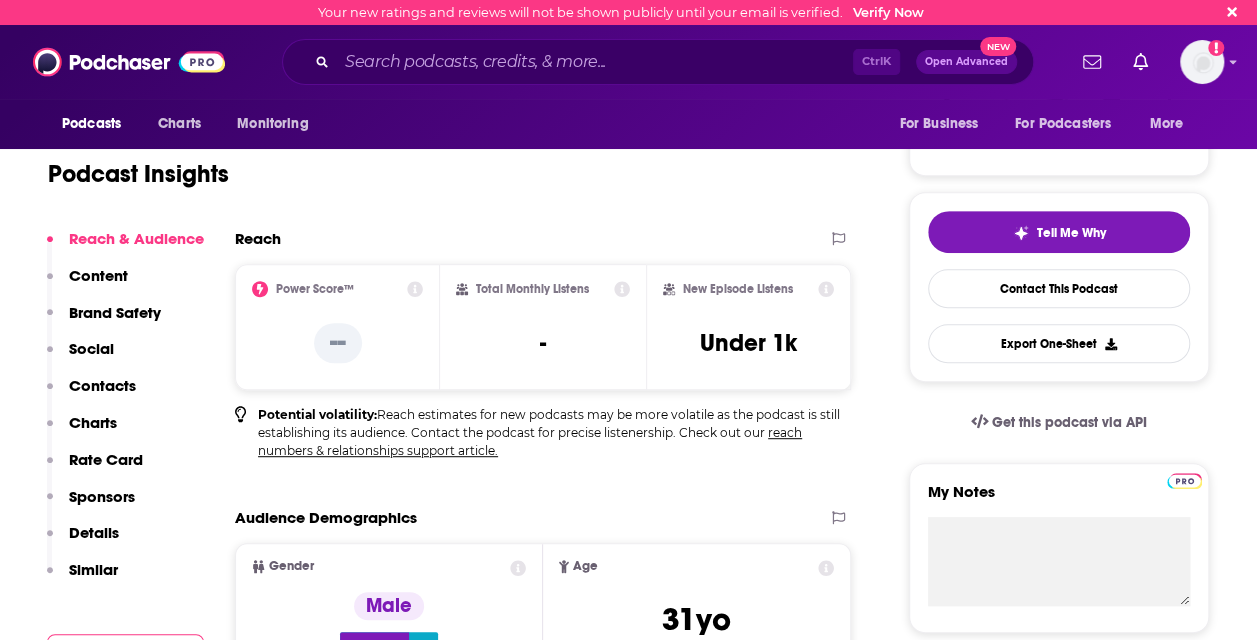 scroll, scrollTop: 400, scrollLeft: 0, axis: vertical 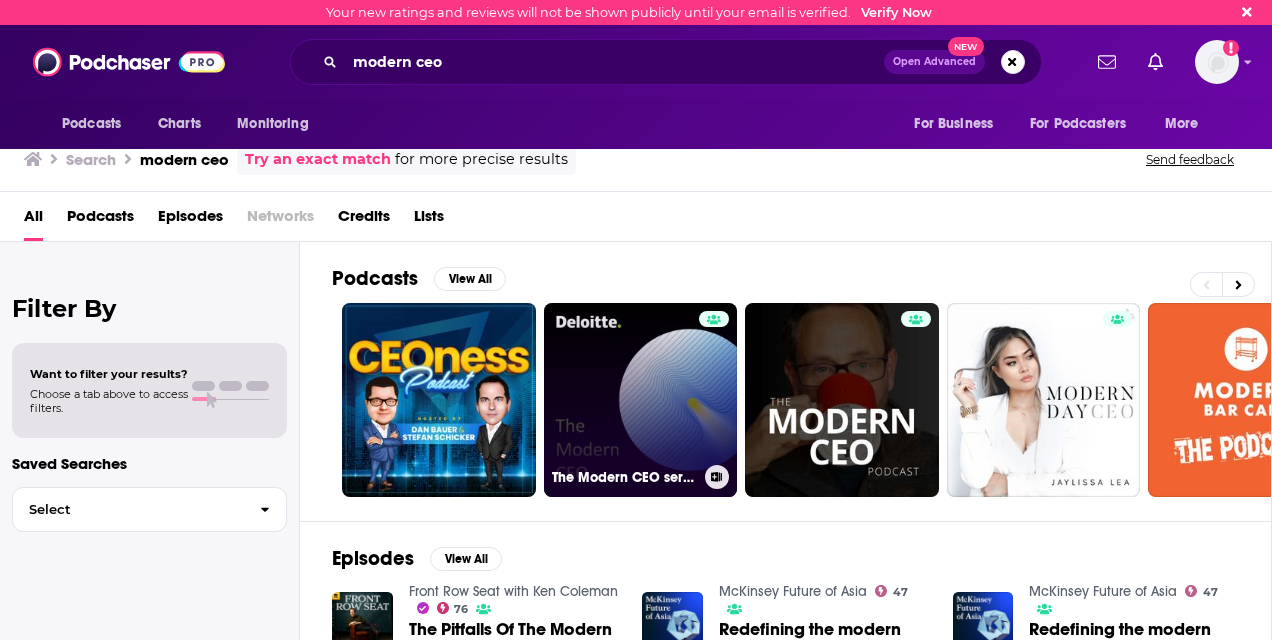 click on "The Modern CEO series" at bounding box center [641, 400] 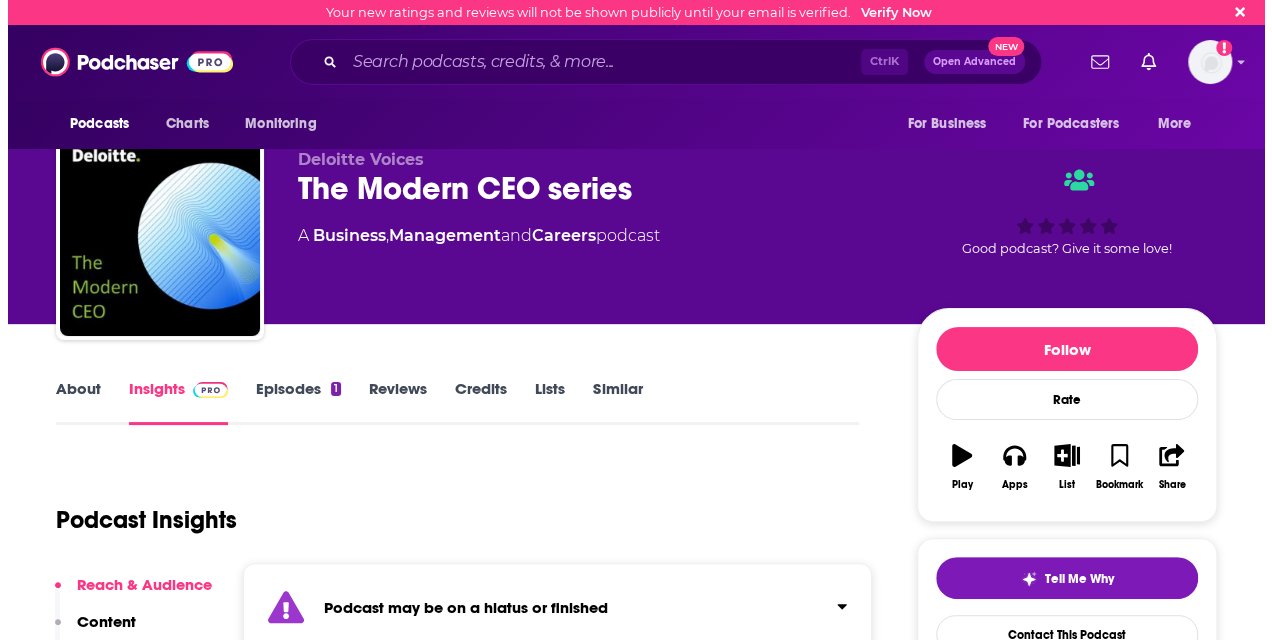 scroll, scrollTop: 0, scrollLeft: 0, axis: both 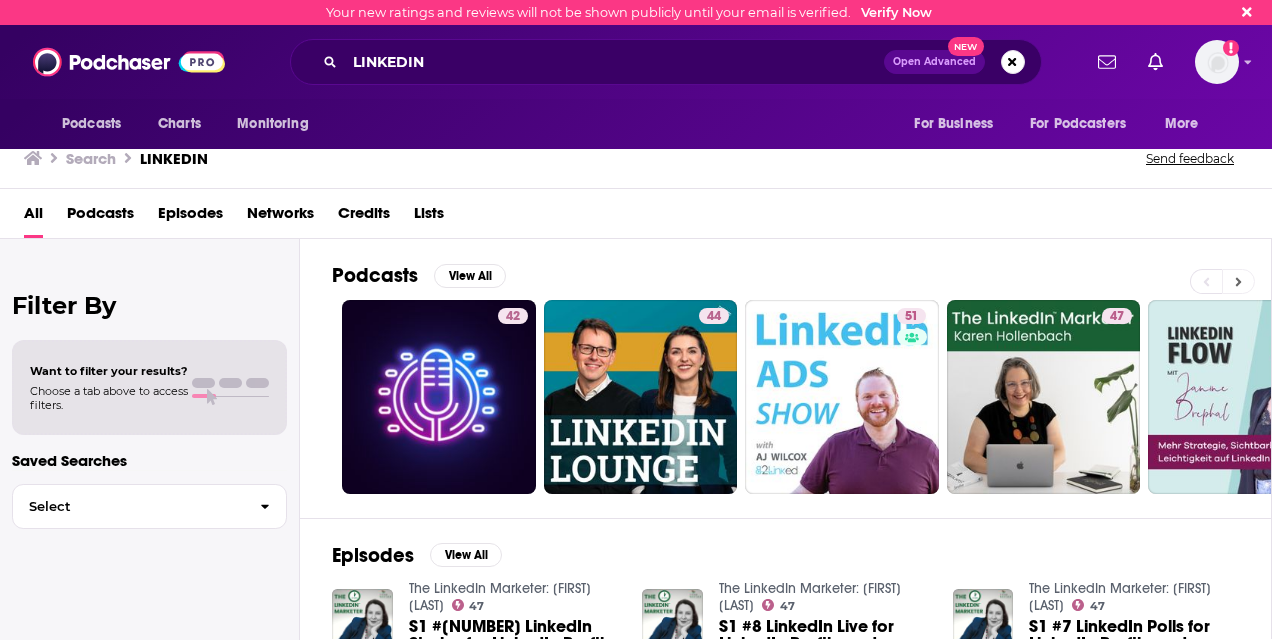 click at bounding box center (1238, 281) 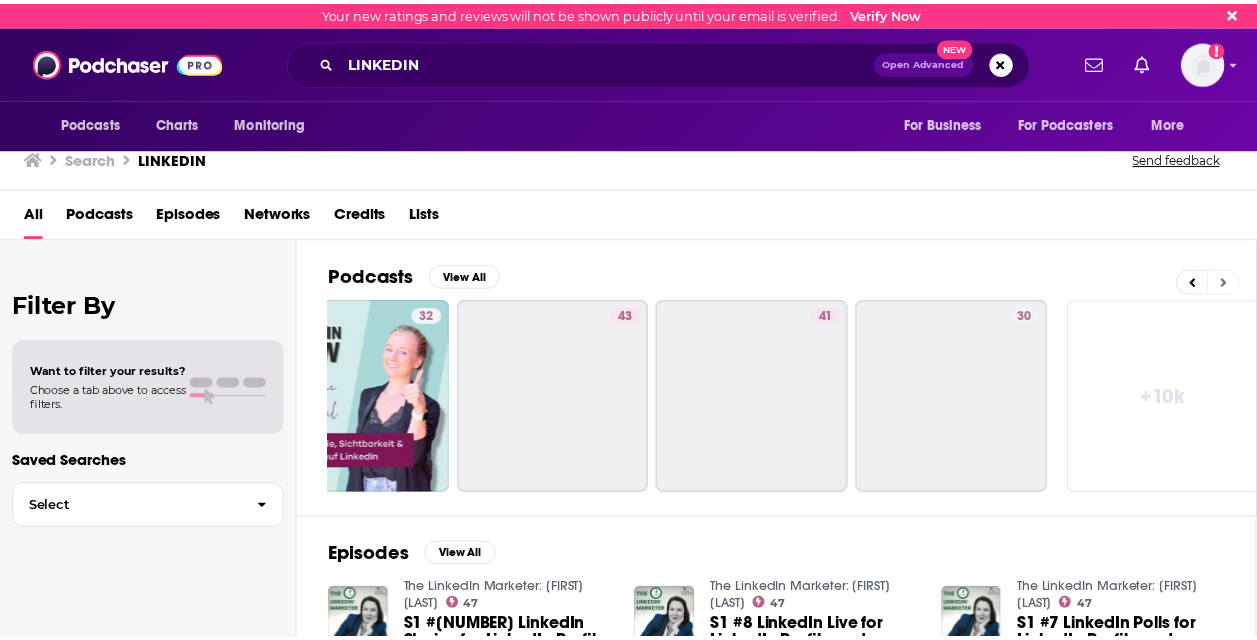 scroll, scrollTop: 0, scrollLeft: 896, axis: horizontal 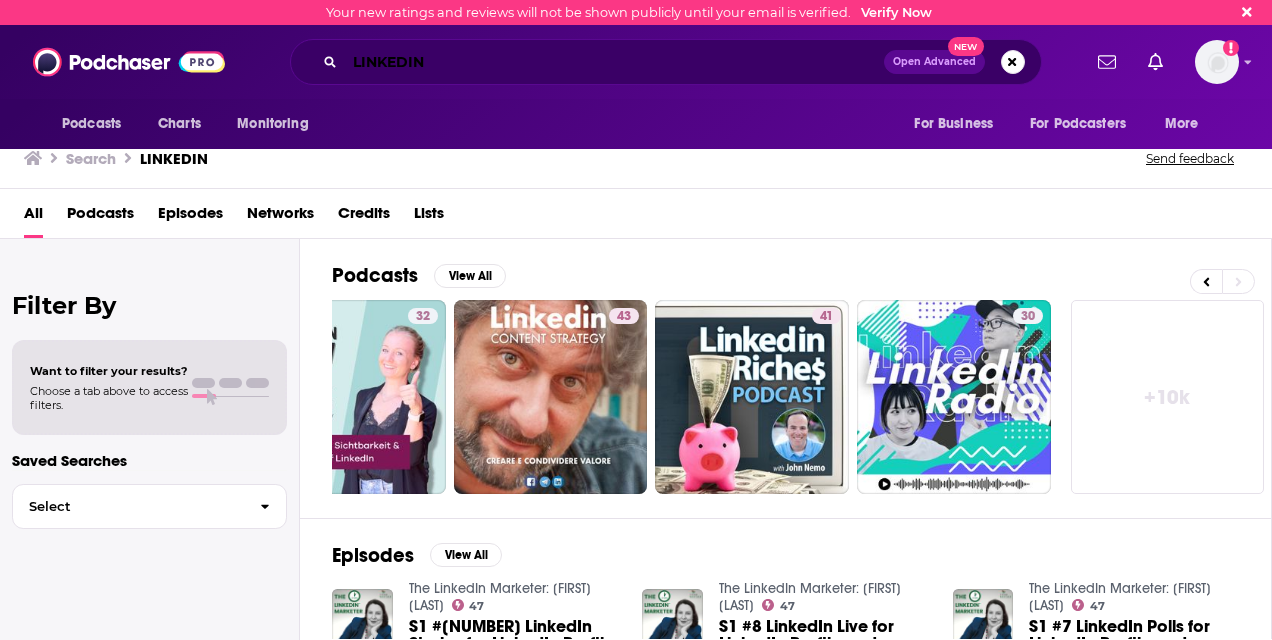 click on "LINKEDIN" at bounding box center (614, 62) 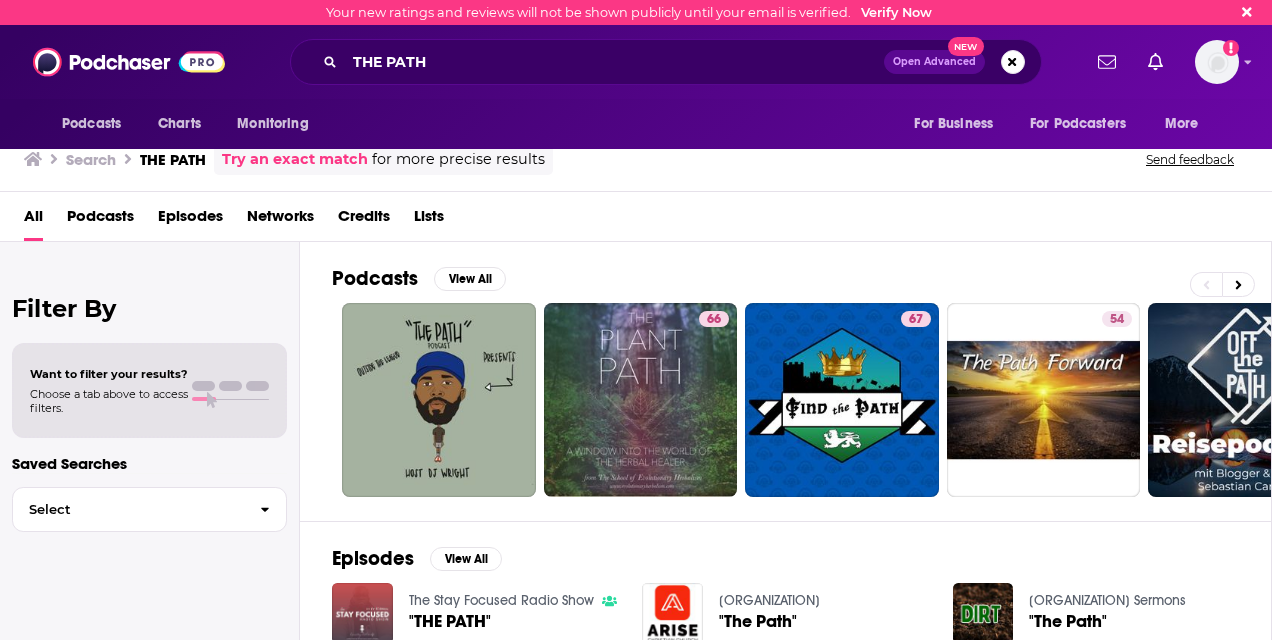 click on "THE PATH Open Advanced New" at bounding box center (666, 62) 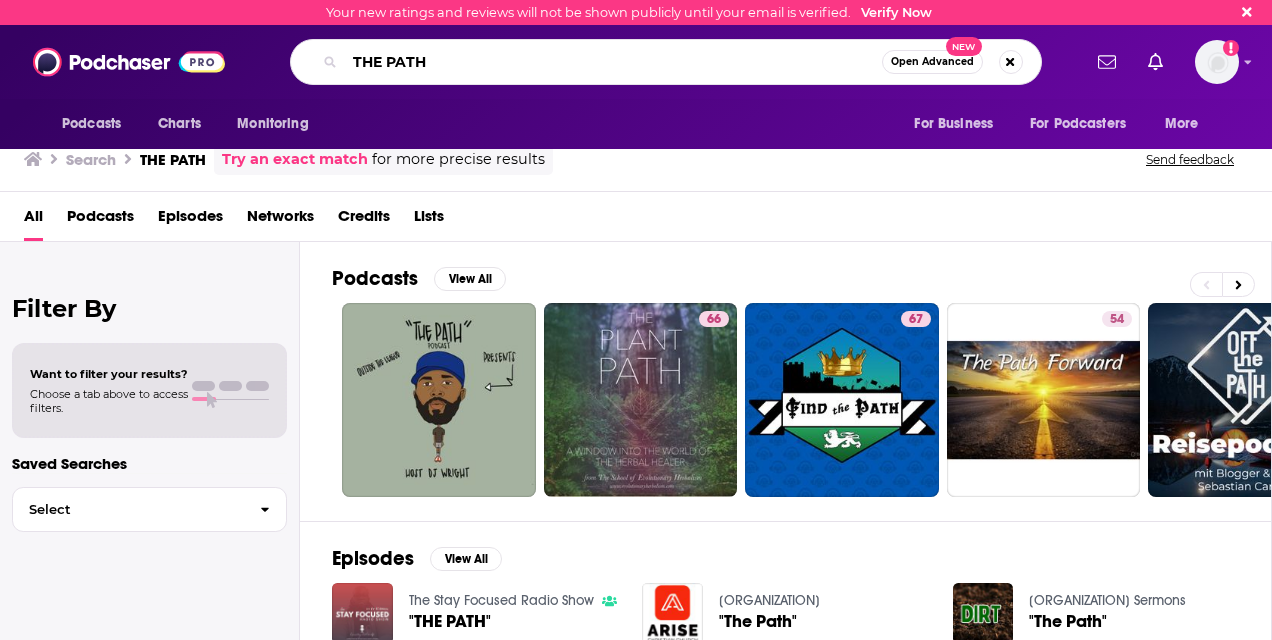 click on "THE PATH" at bounding box center (613, 62) 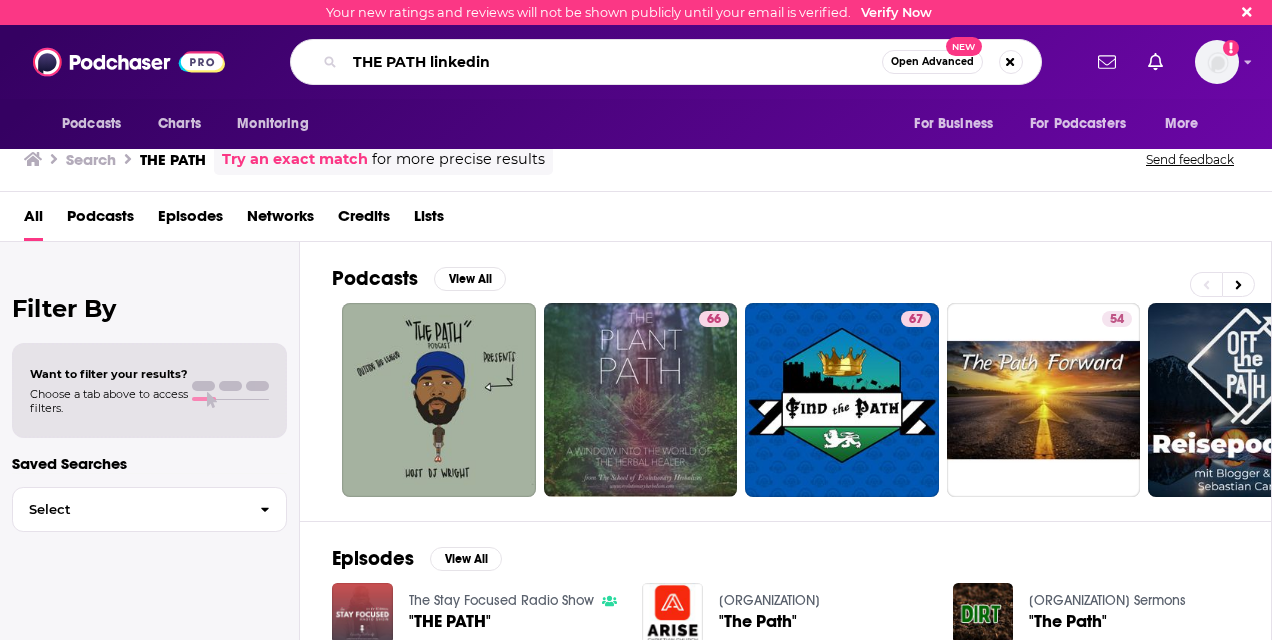 type on "THE PATH linkedin" 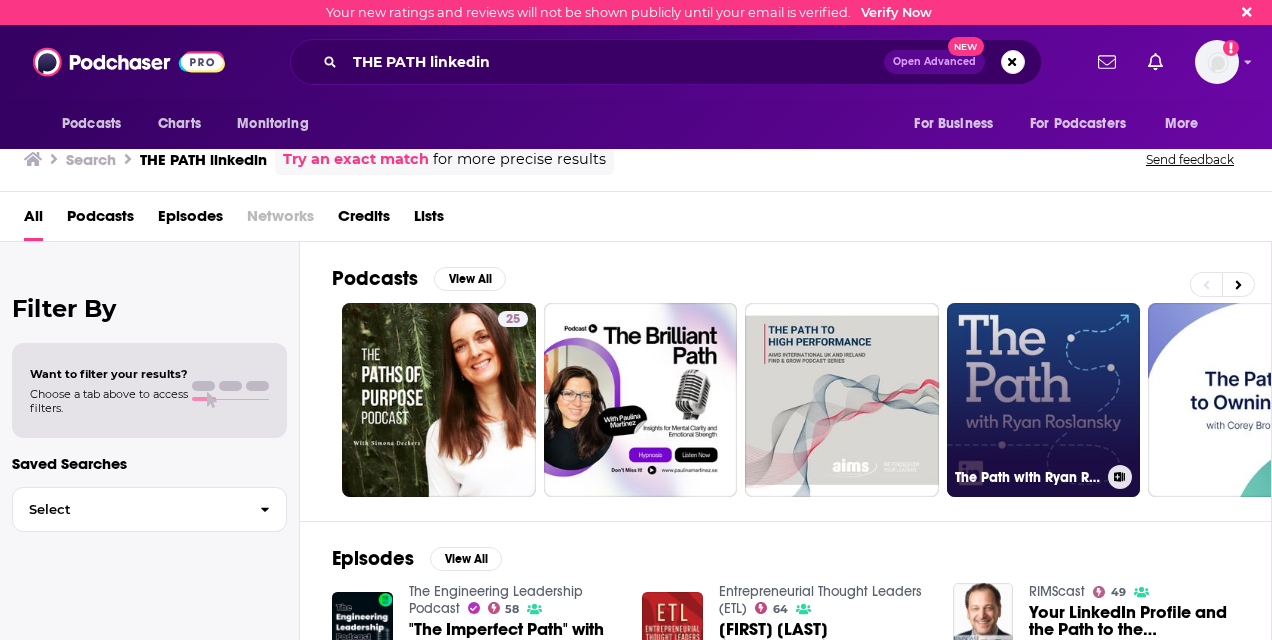 click on "The Path with Ryan Roslansky" at bounding box center [1044, 400] 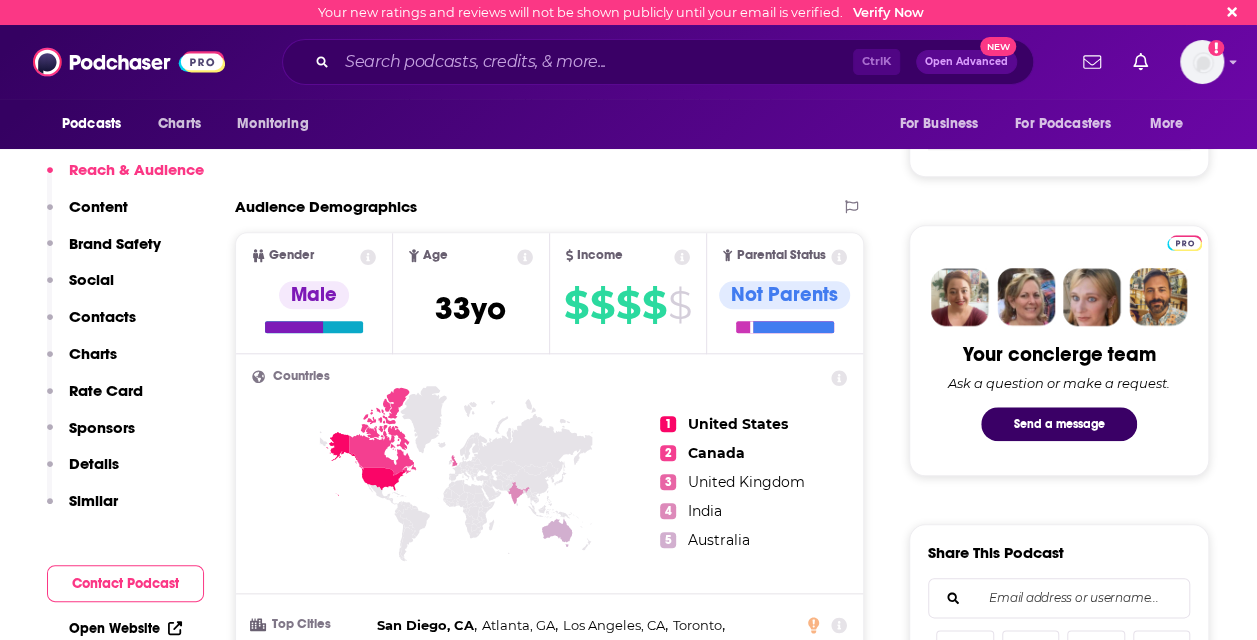 scroll, scrollTop: 400, scrollLeft: 0, axis: vertical 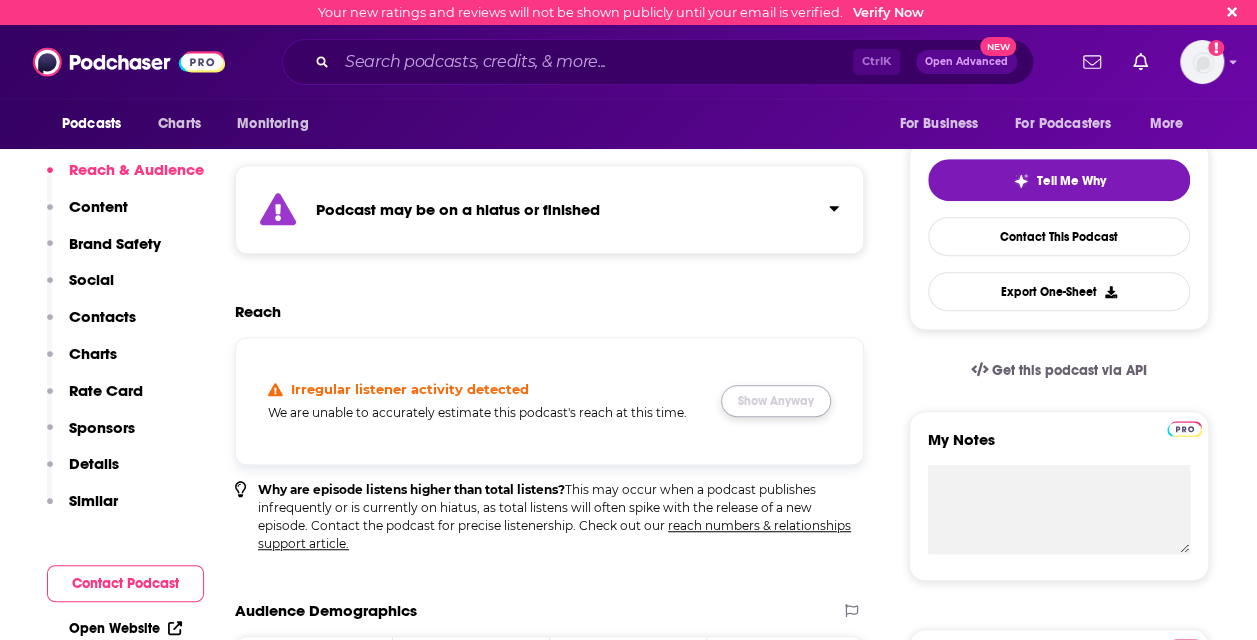 click on "Show Anyway" at bounding box center (776, 401) 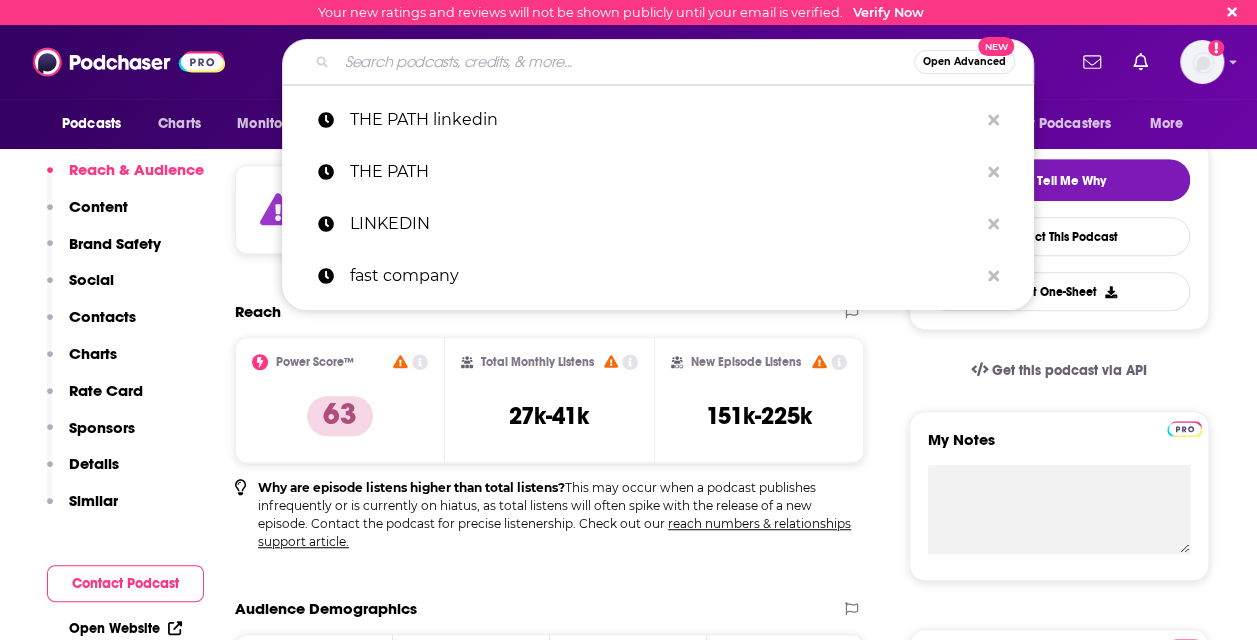 click at bounding box center [625, 62] 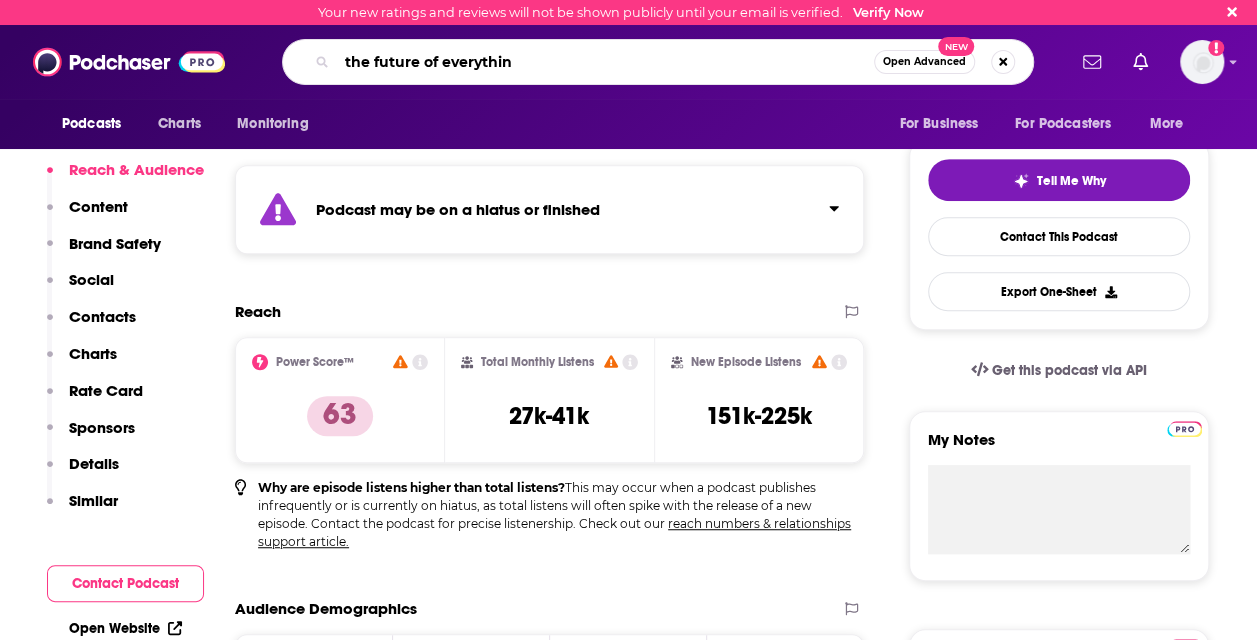 type on "the future of everything" 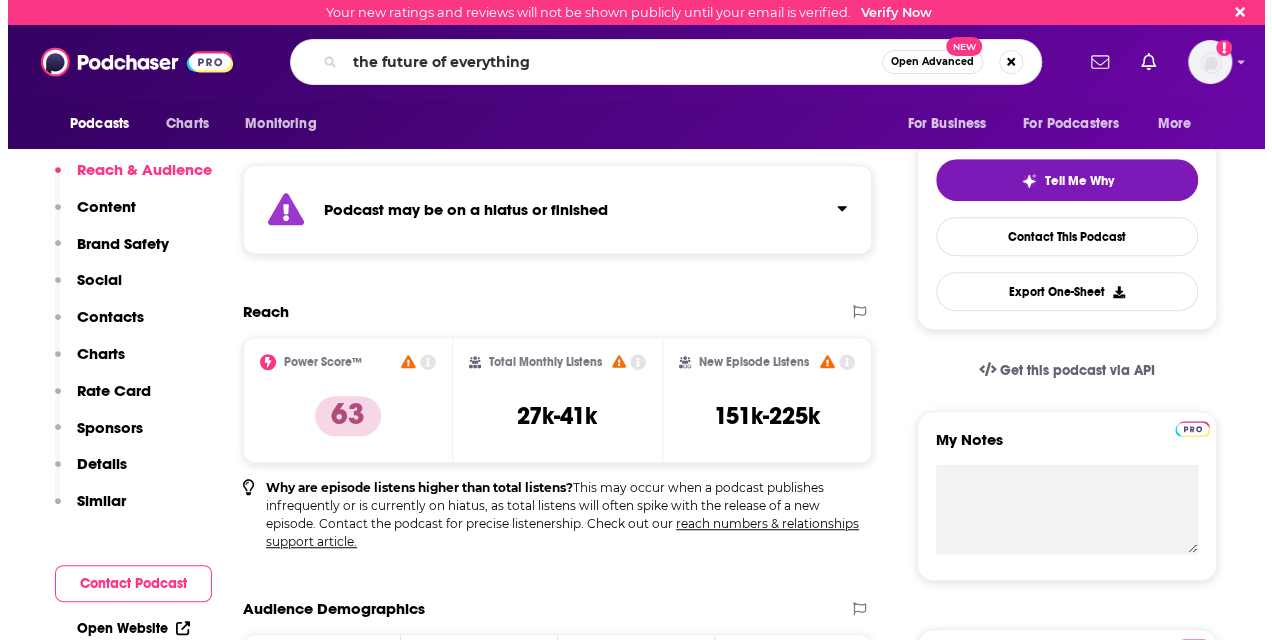 scroll, scrollTop: 0, scrollLeft: 0, axis: both 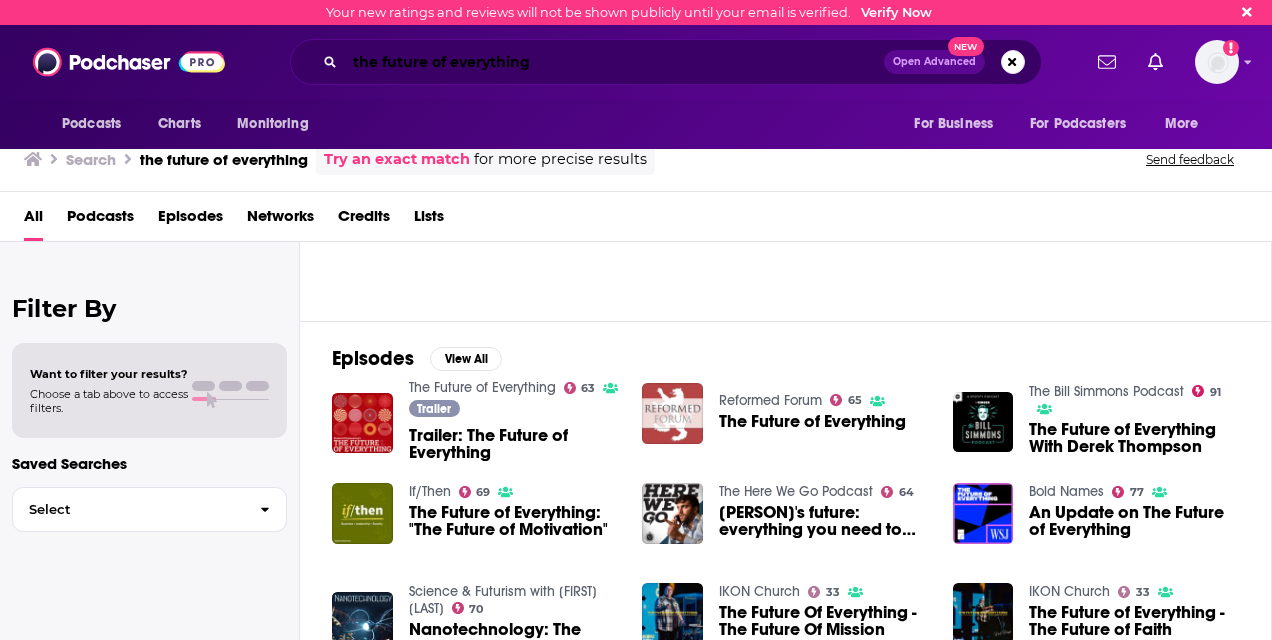 click on "the future of everything" at bounding box center [614, 62] 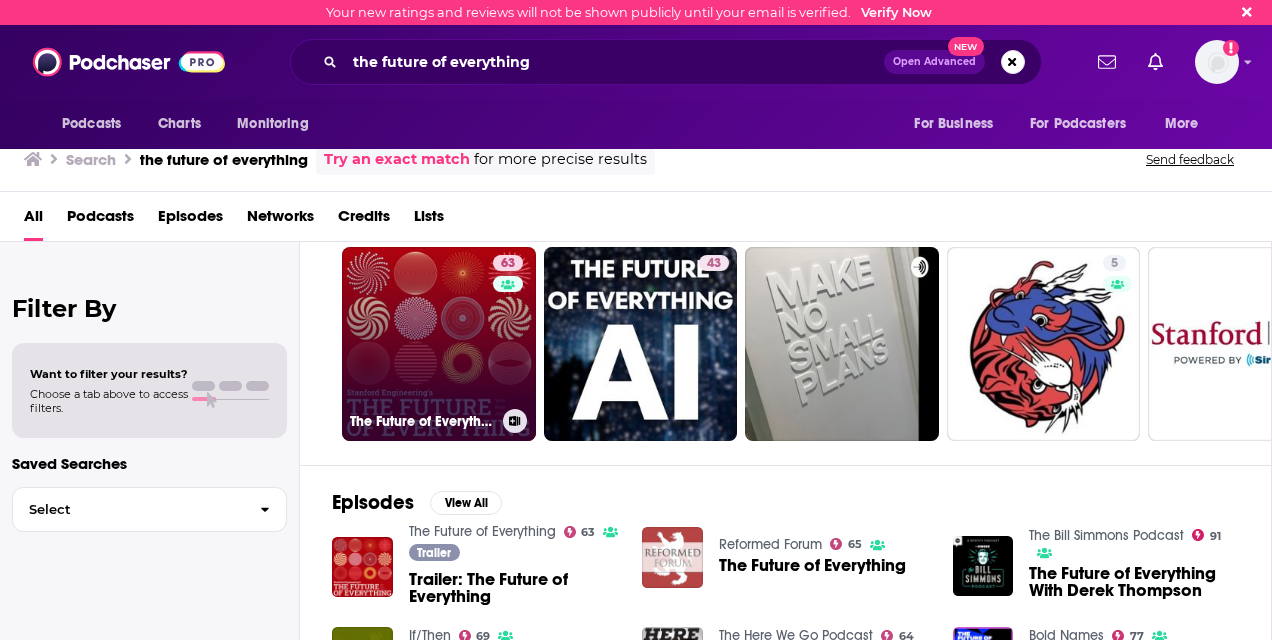 scroll, scrollTop: 0, scrollLeft: 0, axis: both 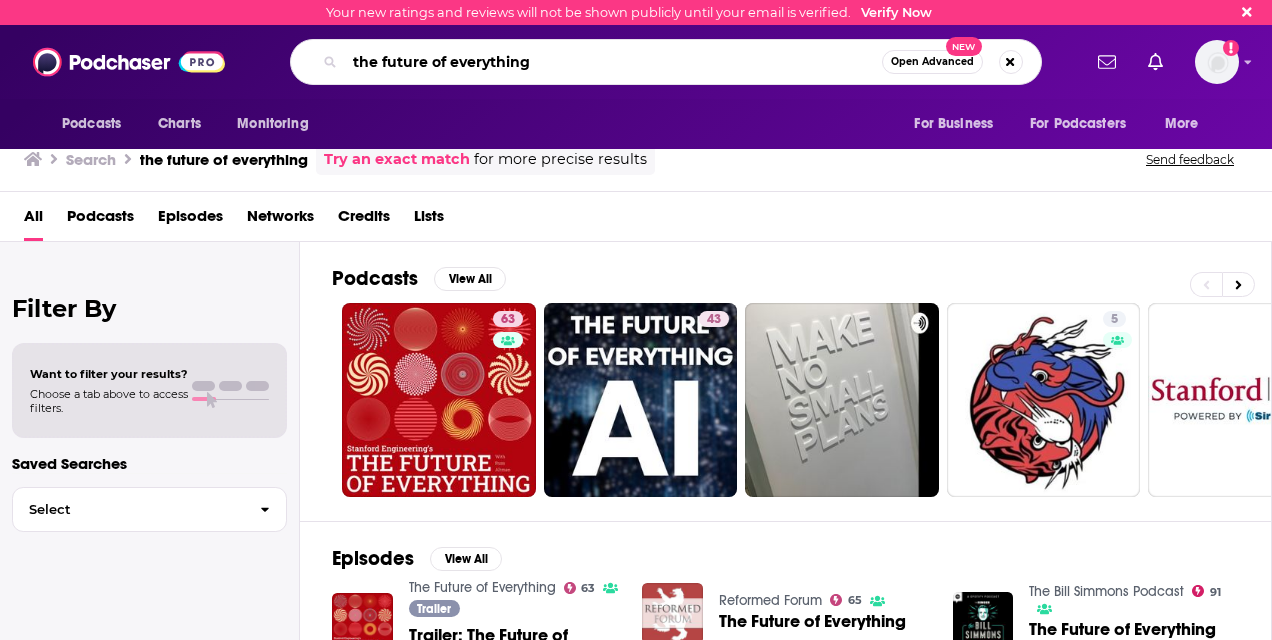click on "the future of everything" at bounding box center [613, 62] 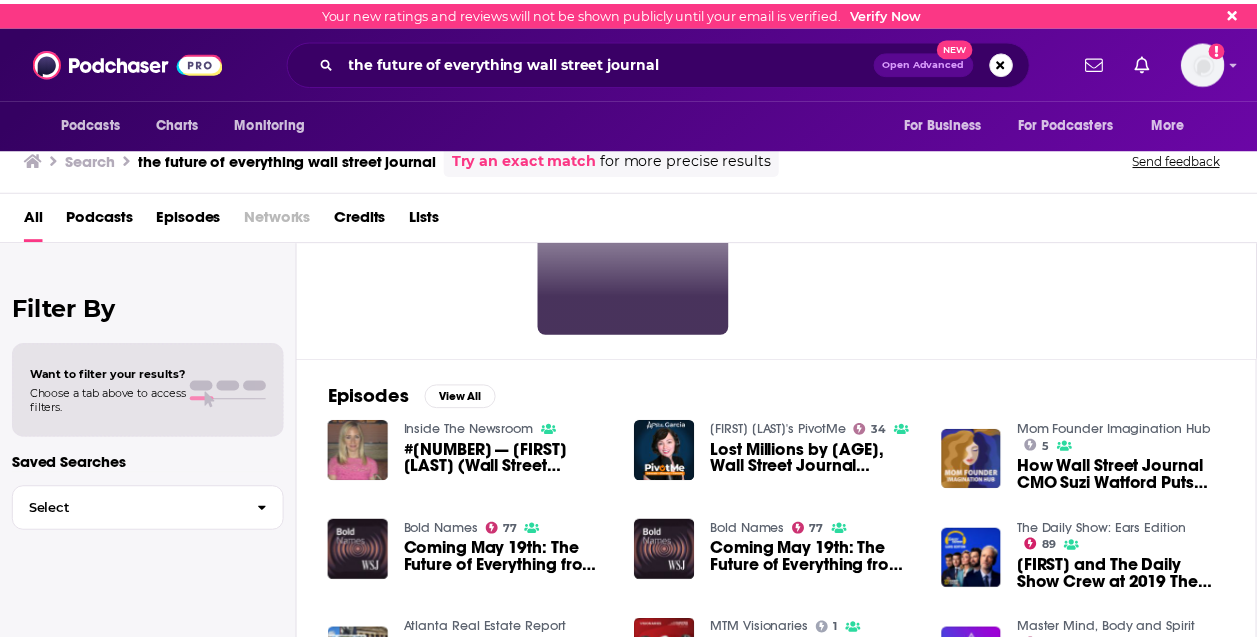 scroll, scrollTop: 0, scrollLeft: 0, axis: both 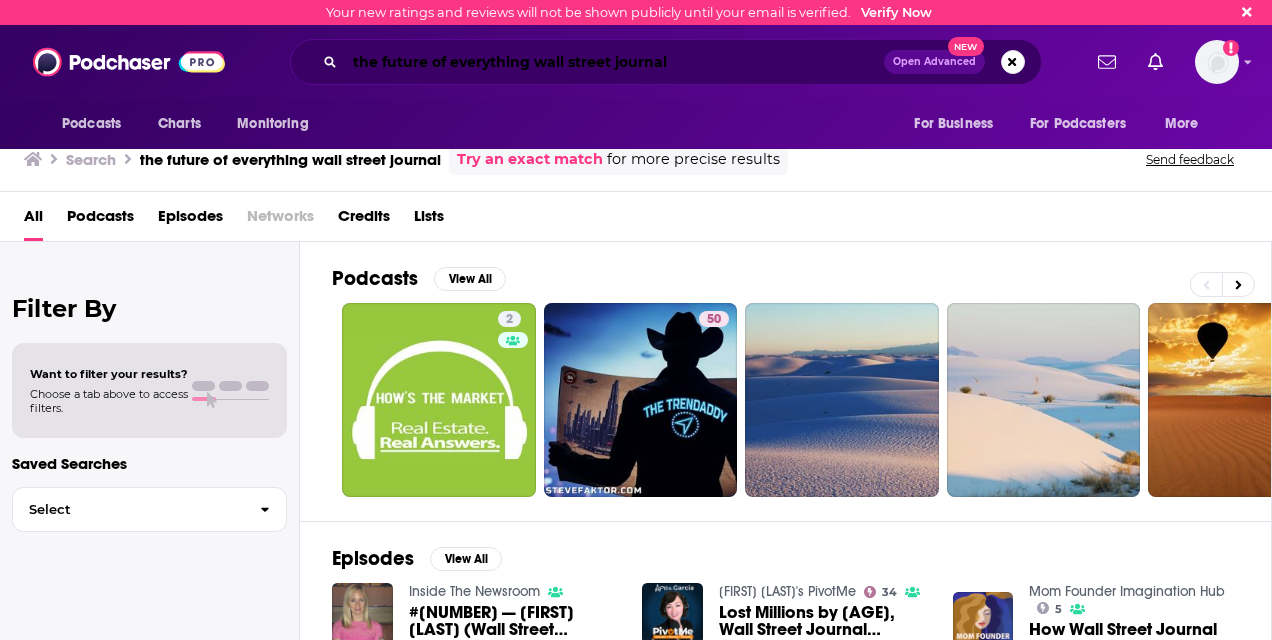 click on "the future of everything wall street journal" at bounding box center (614, 62) 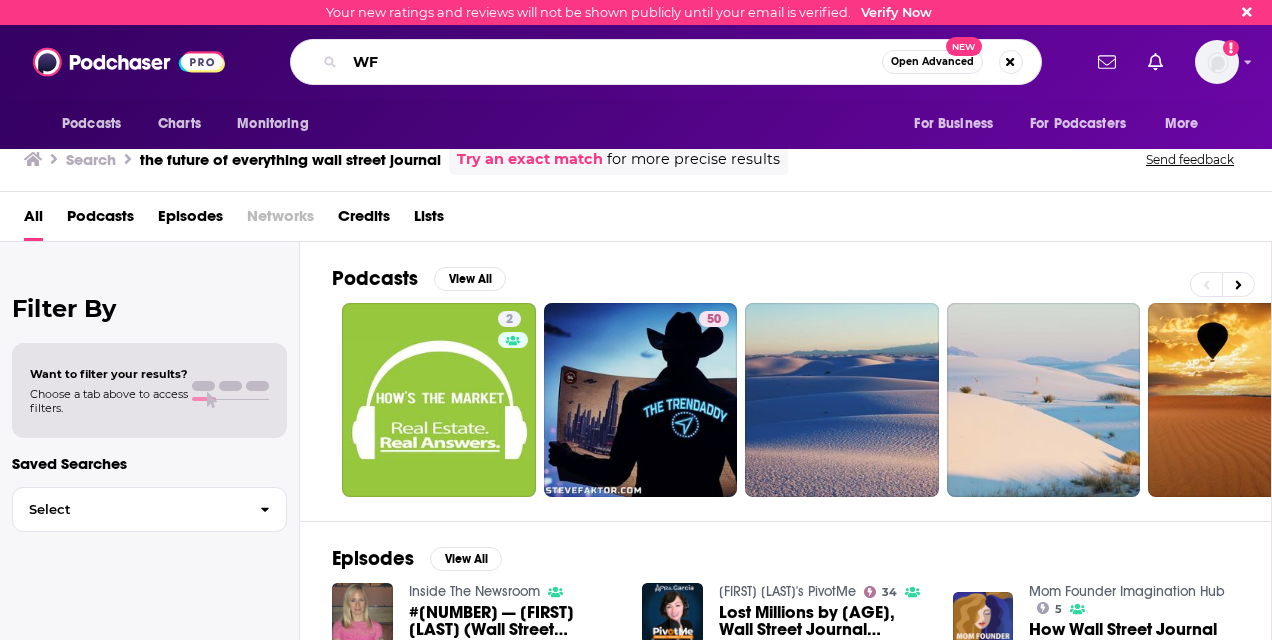 type on "W" 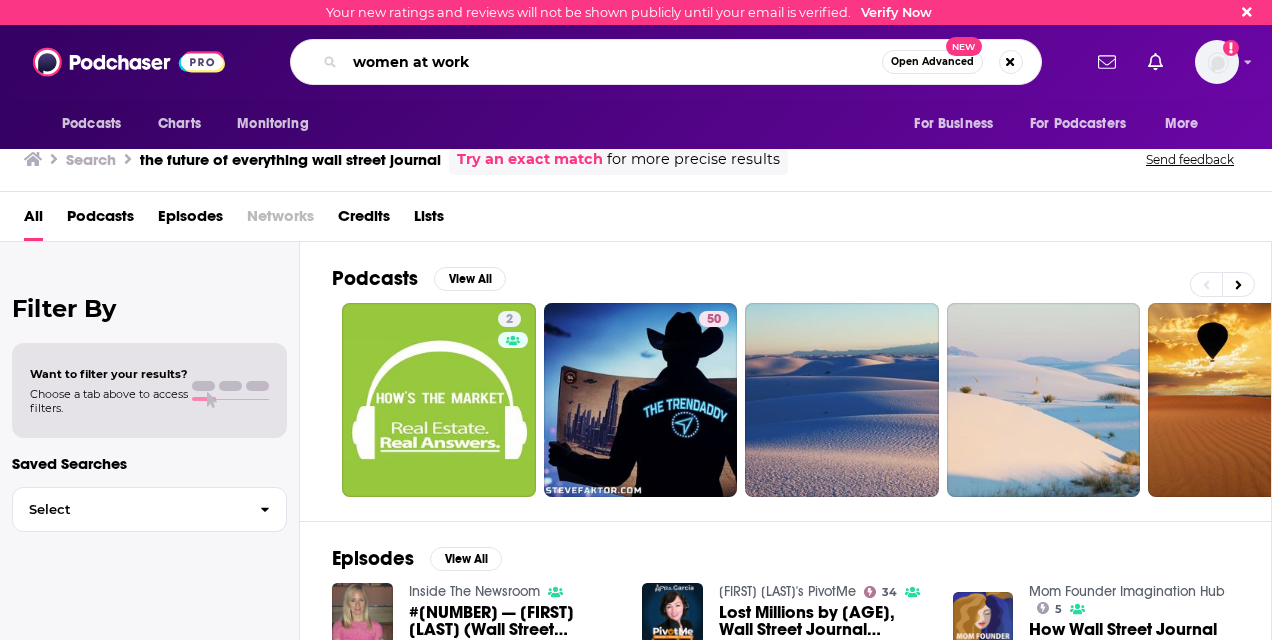 type on "women at work" 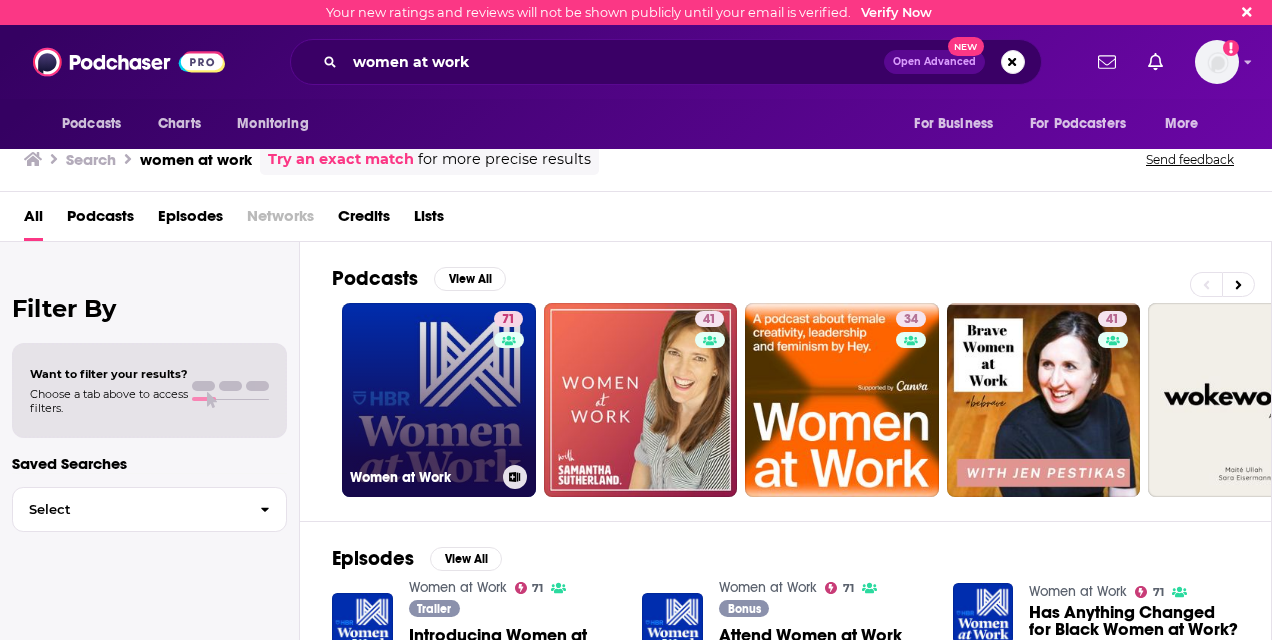 click on "71 Women at Work" at bounding box center (439, 400) 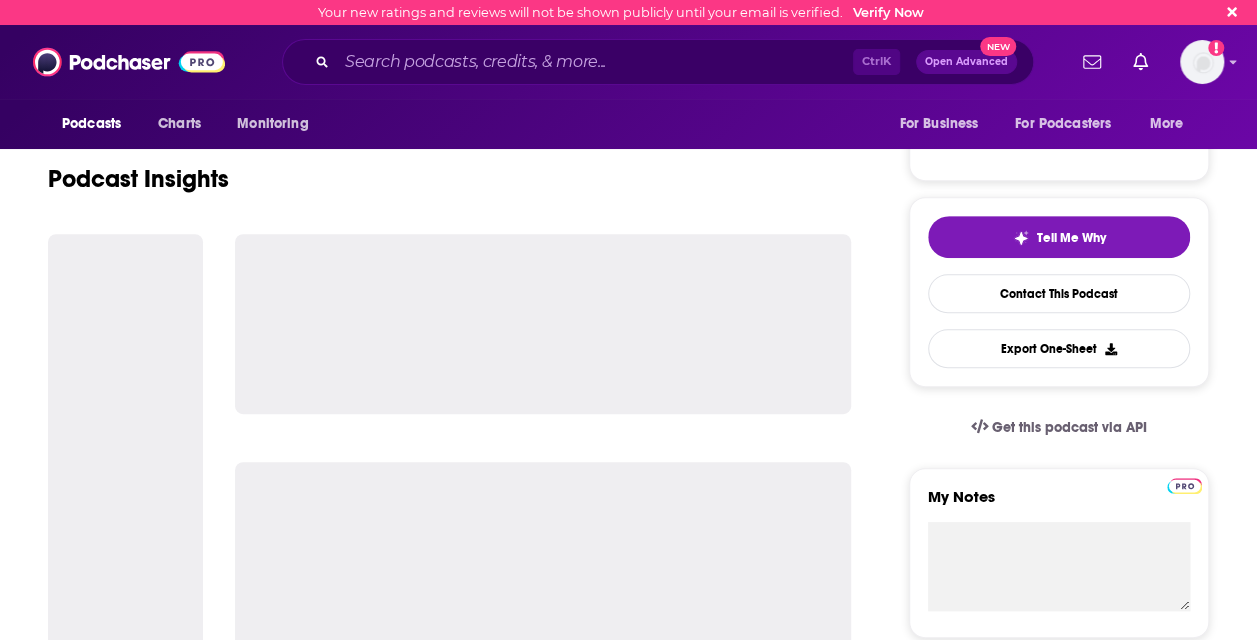 scroll, scrollTop: 400, scrollLeft: 0, axis: vertical 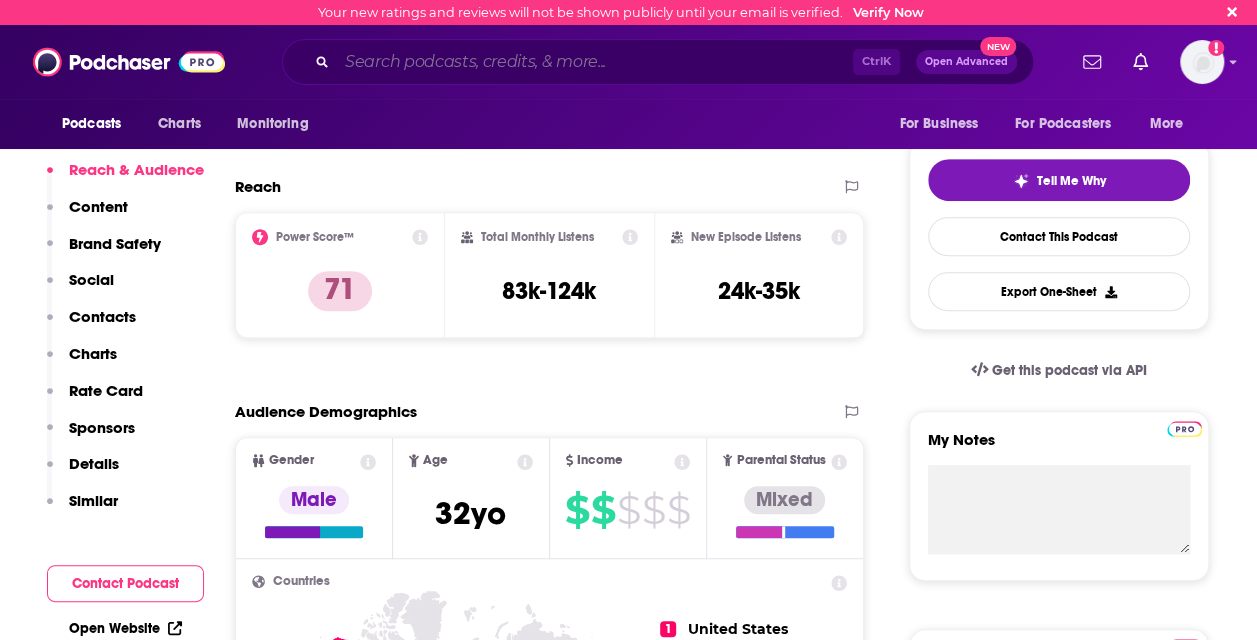 click at bounding box center [595, 62] 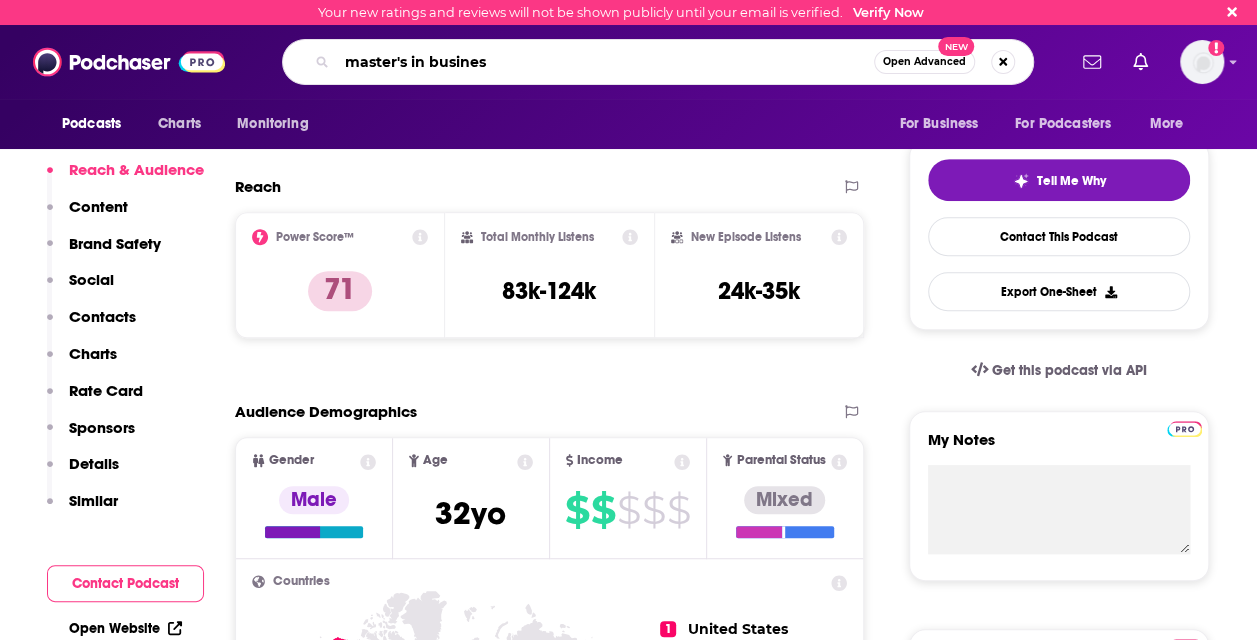 type on "master's in business" 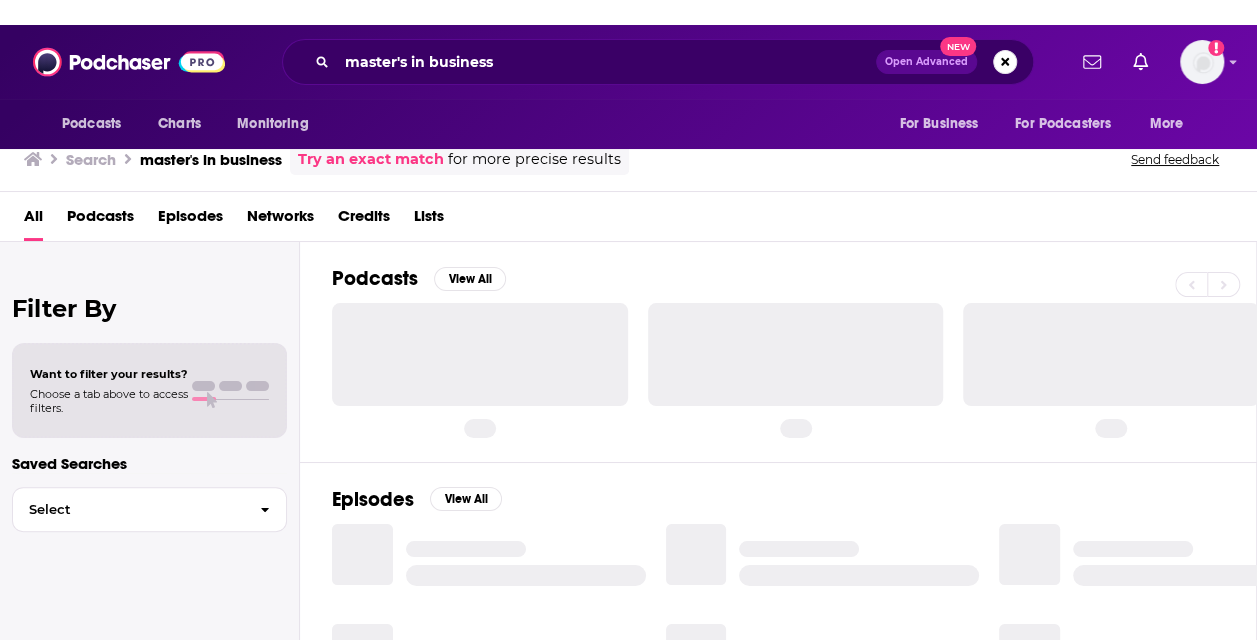 scroll, scrollTop: 0, scrollLeft: 0, axis: both 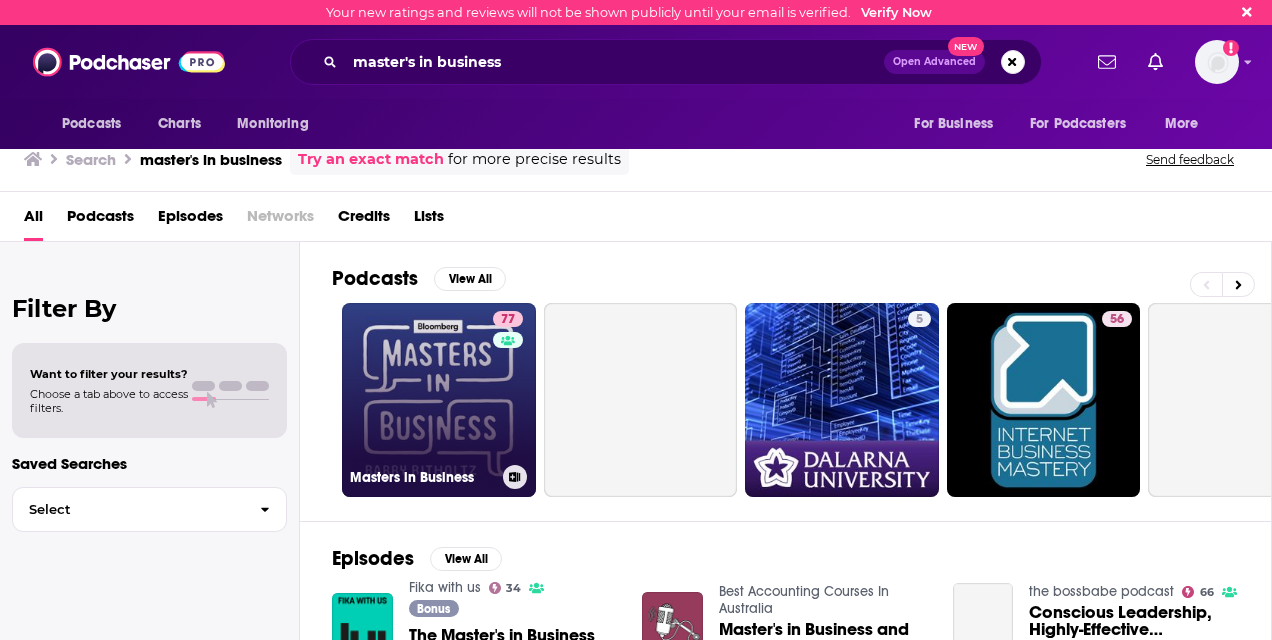 click on "77 Masters in Business" at bounding box center [439, 400] 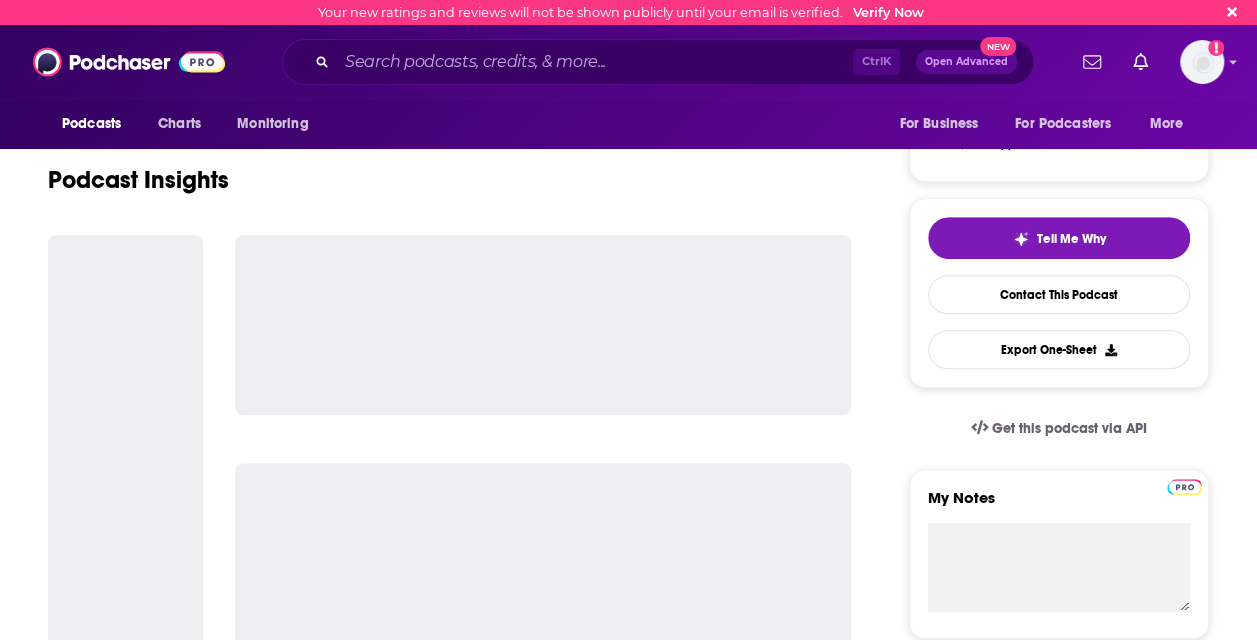 scroll, scrollTop: 400, scrollLeft: 0, axis: vertical 